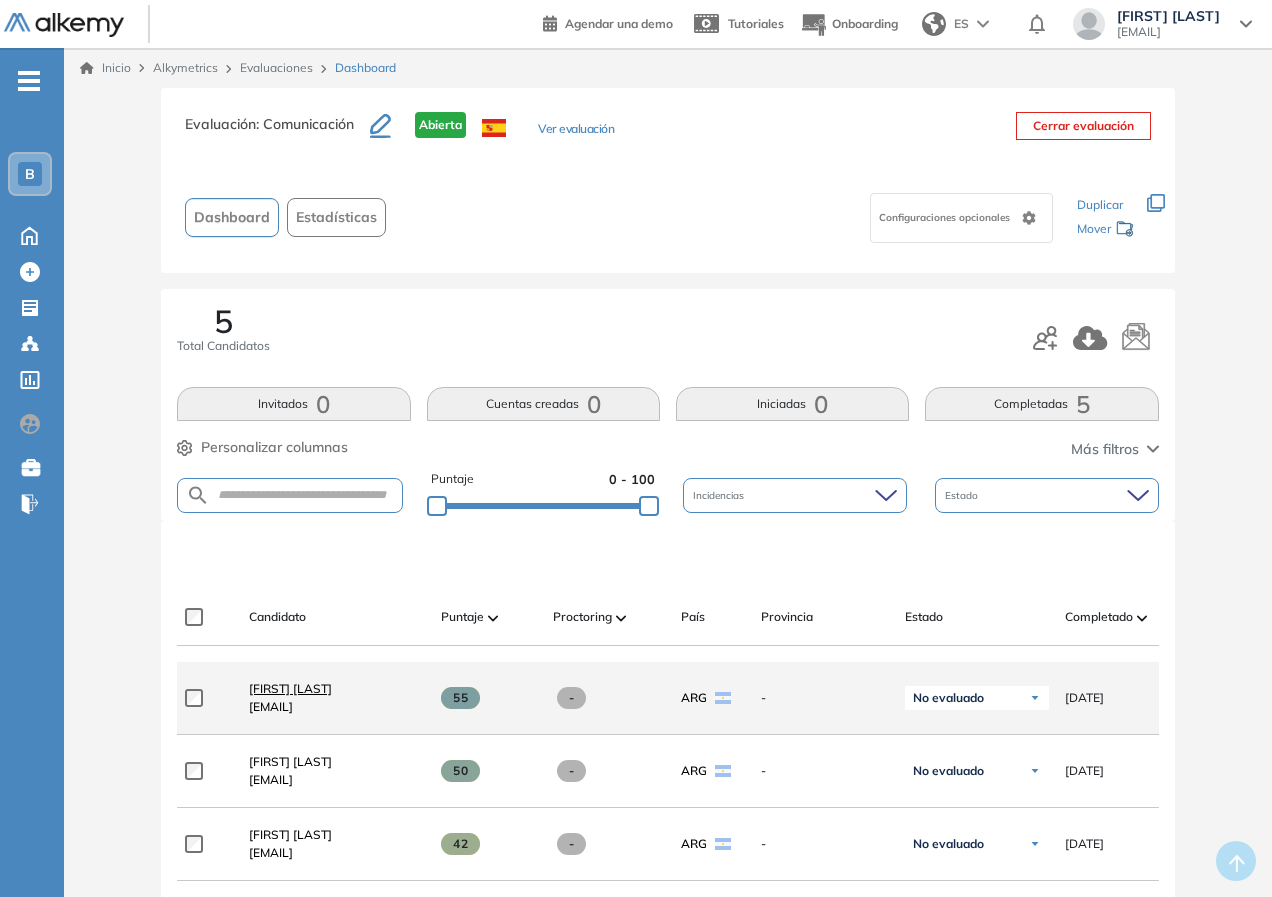 scroll, scrollTop: 400, scrollLeft: 0, axis: vertical 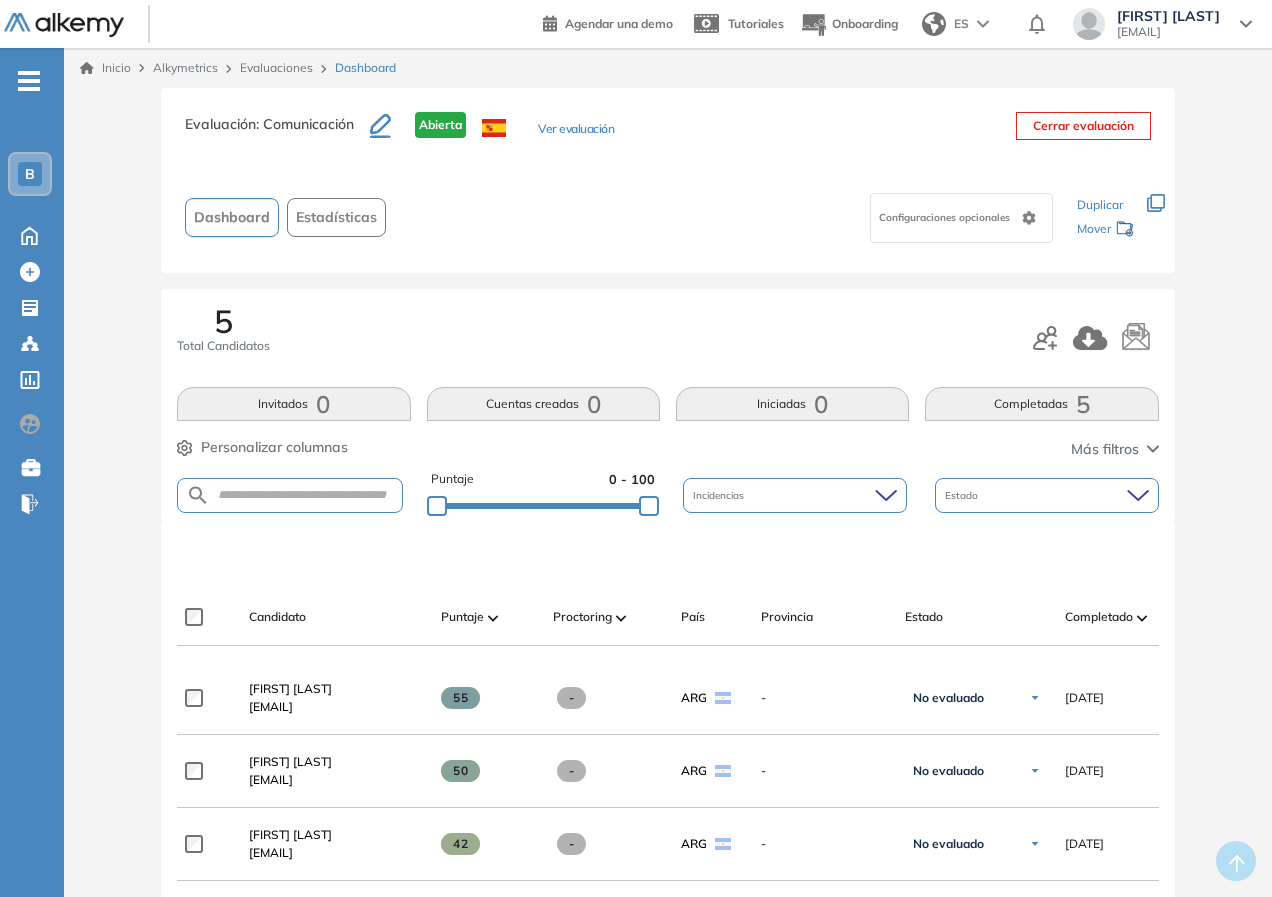 click on "Evaluaciones" at bounding box center [276, 67] 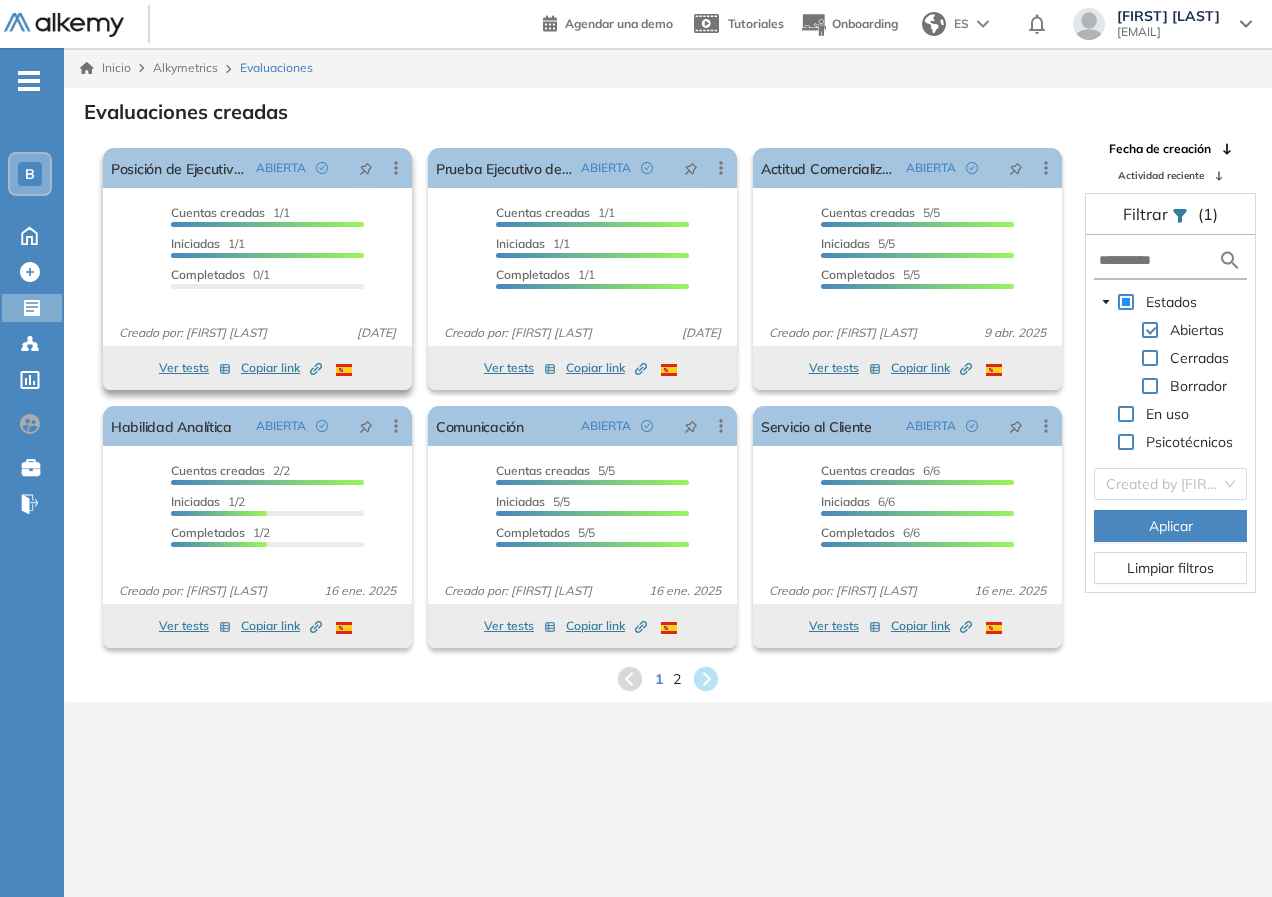 click on "Completados" at bounding box center (208, 274) 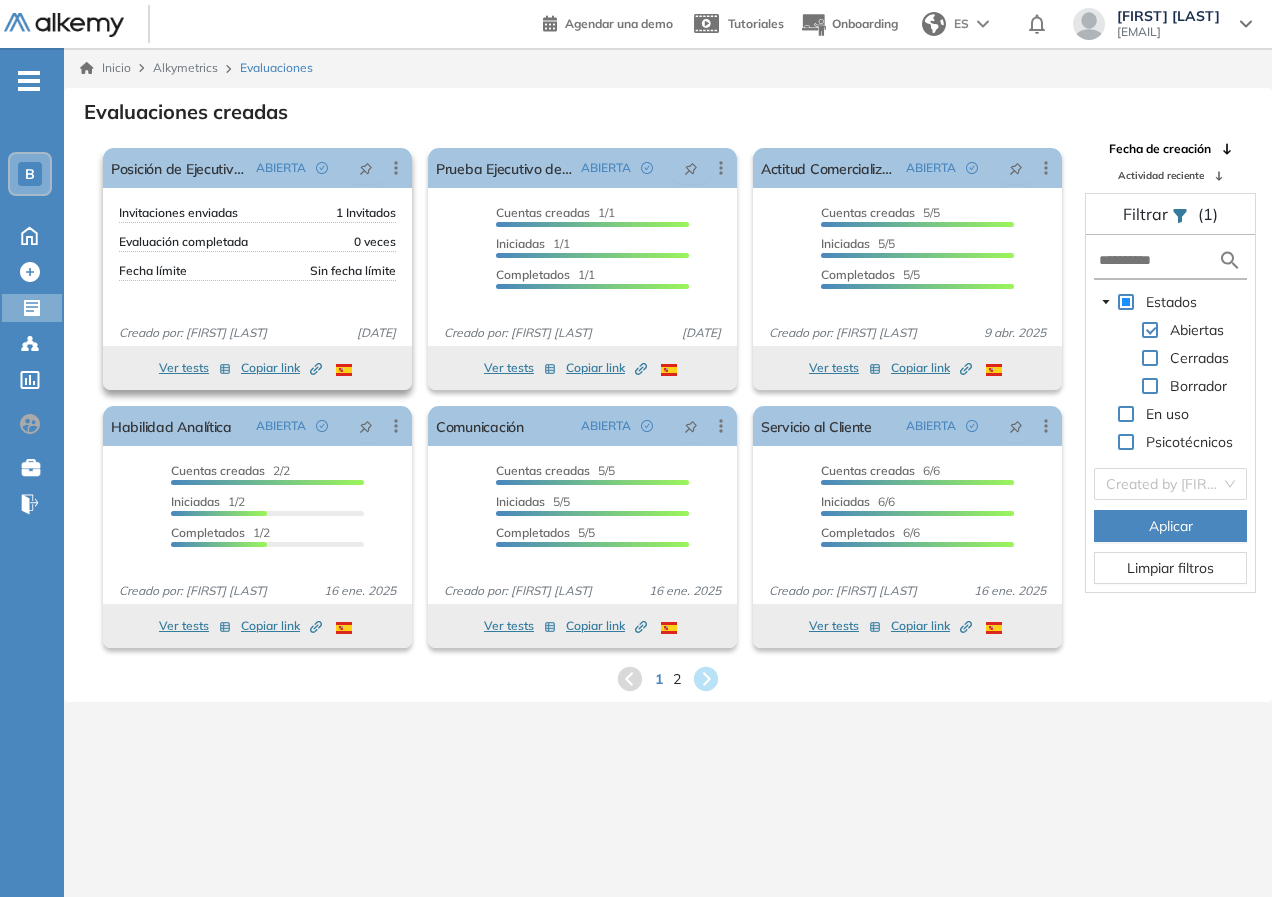 click on "Fecha límite Sin fecha límite" at bounding box center (257, 271) 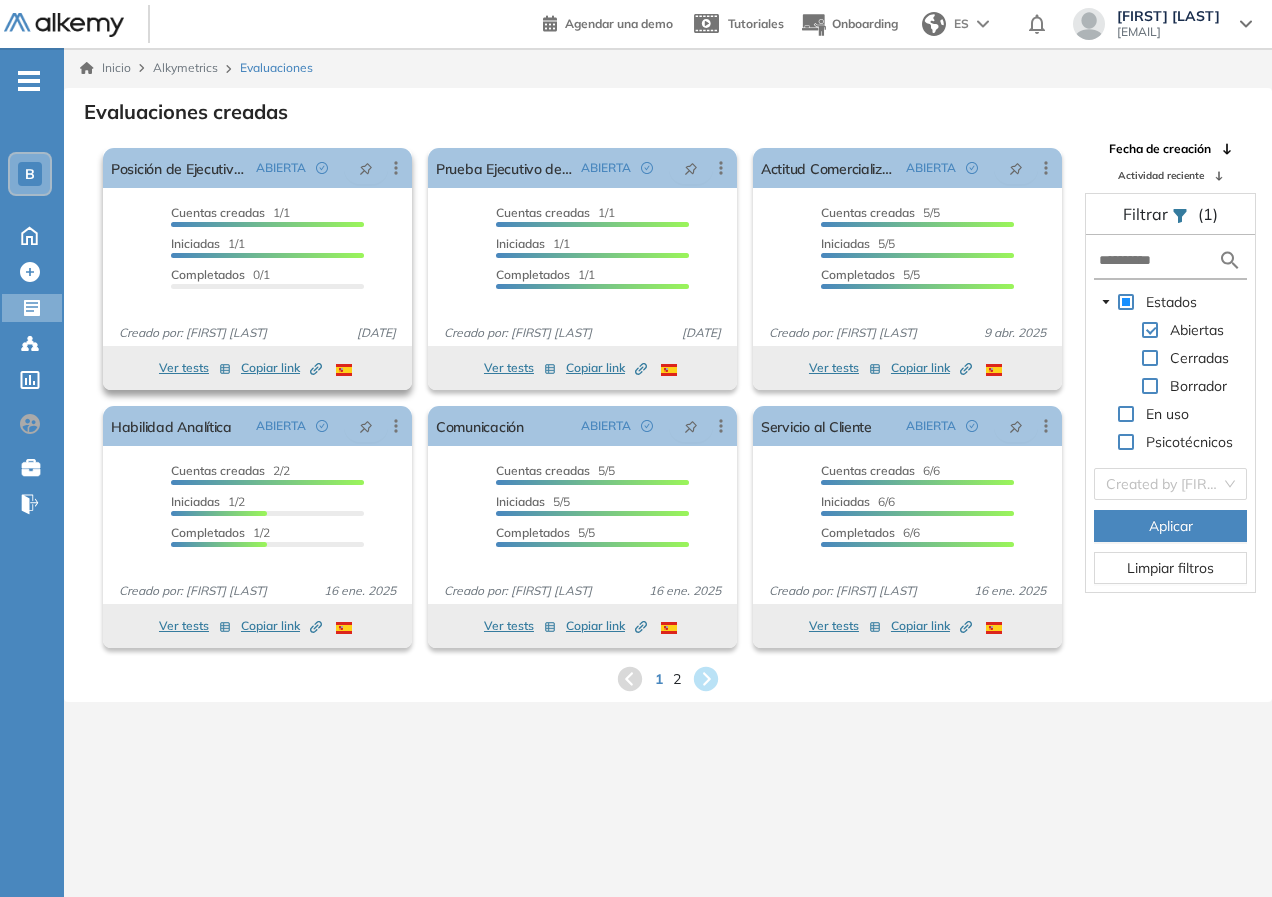 click on "Completados" at bounding box center (208, 274) 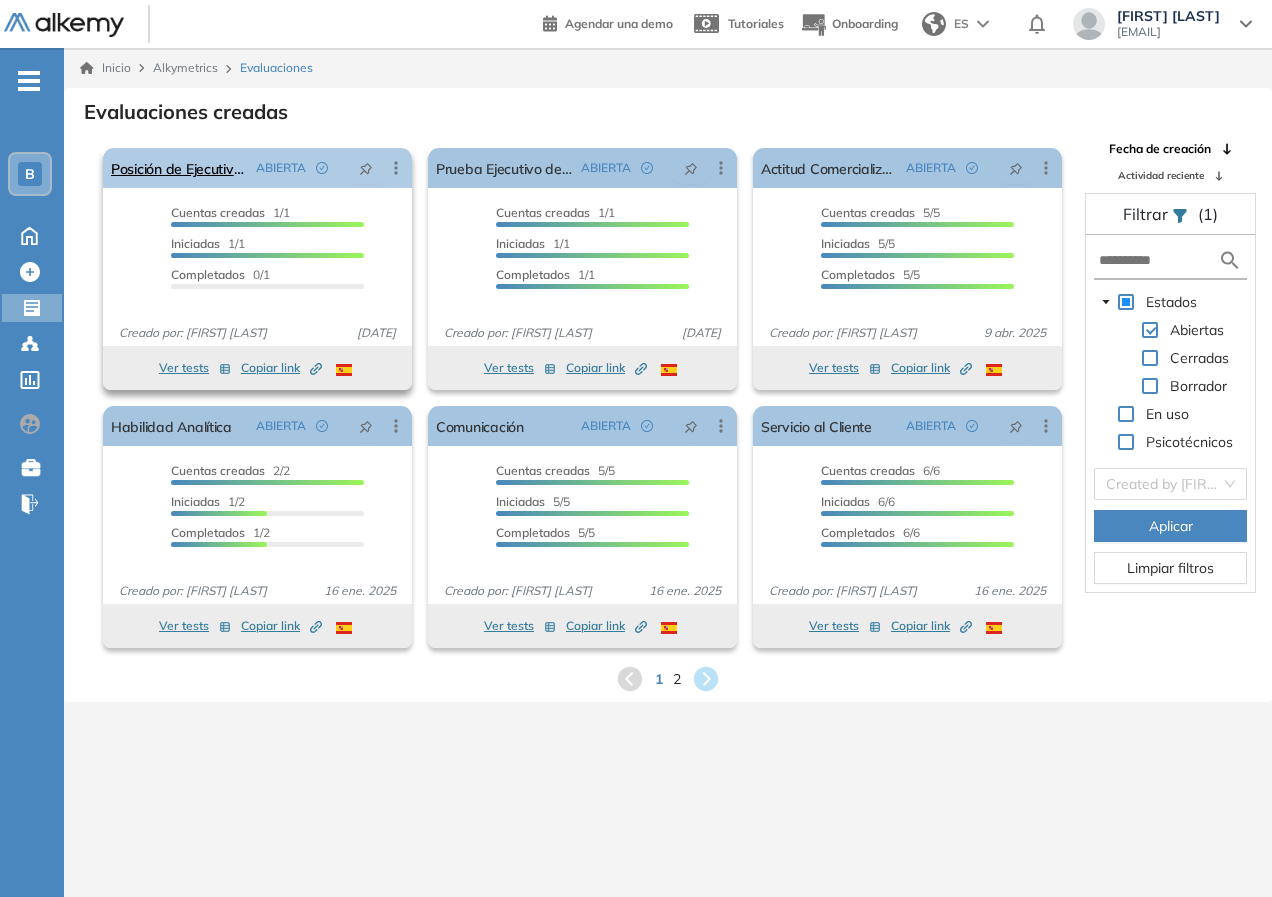 click 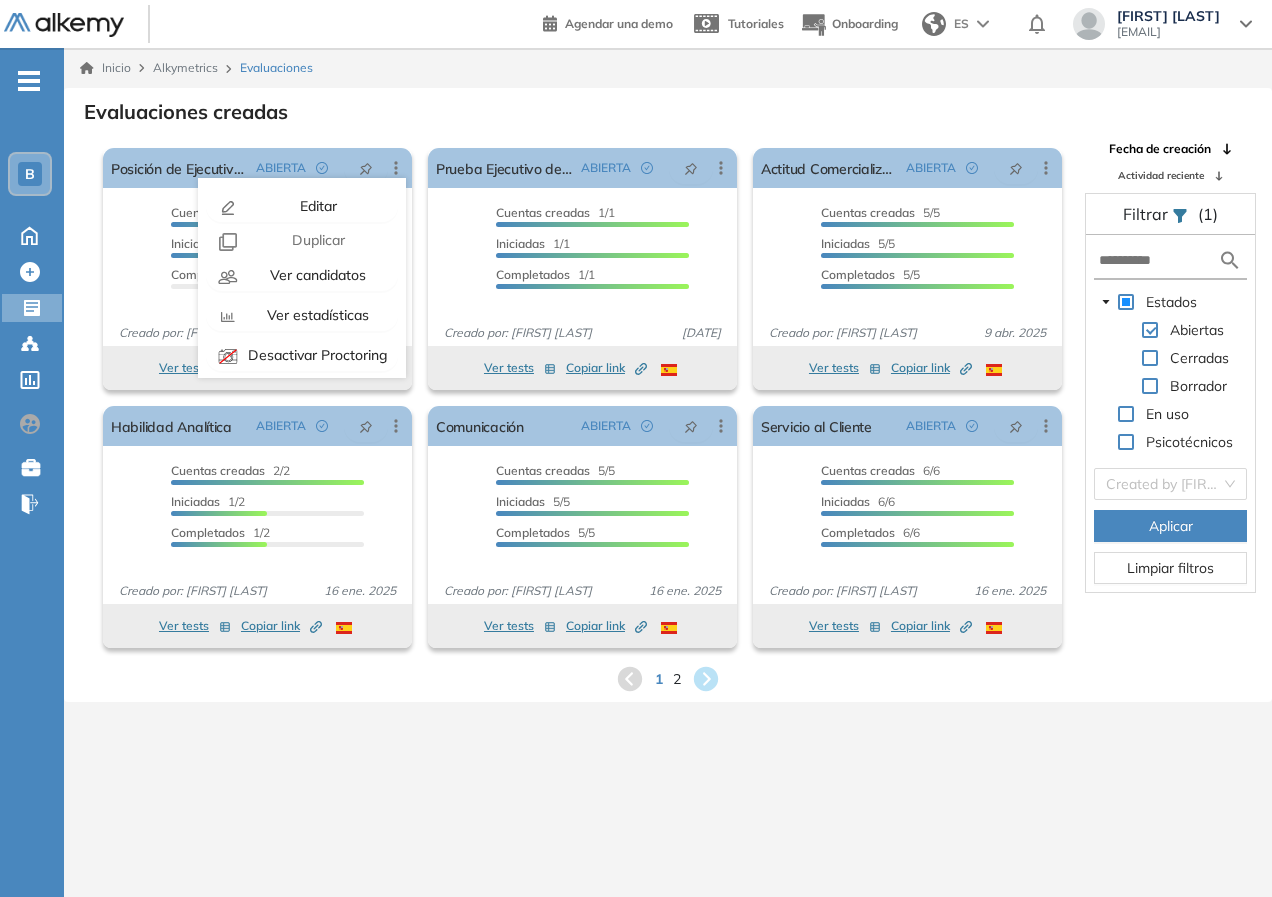 drag, startPoint x: 365, startPoint y: 278, endPoint x: 426, endPoint y: 744, distance: 469.97552 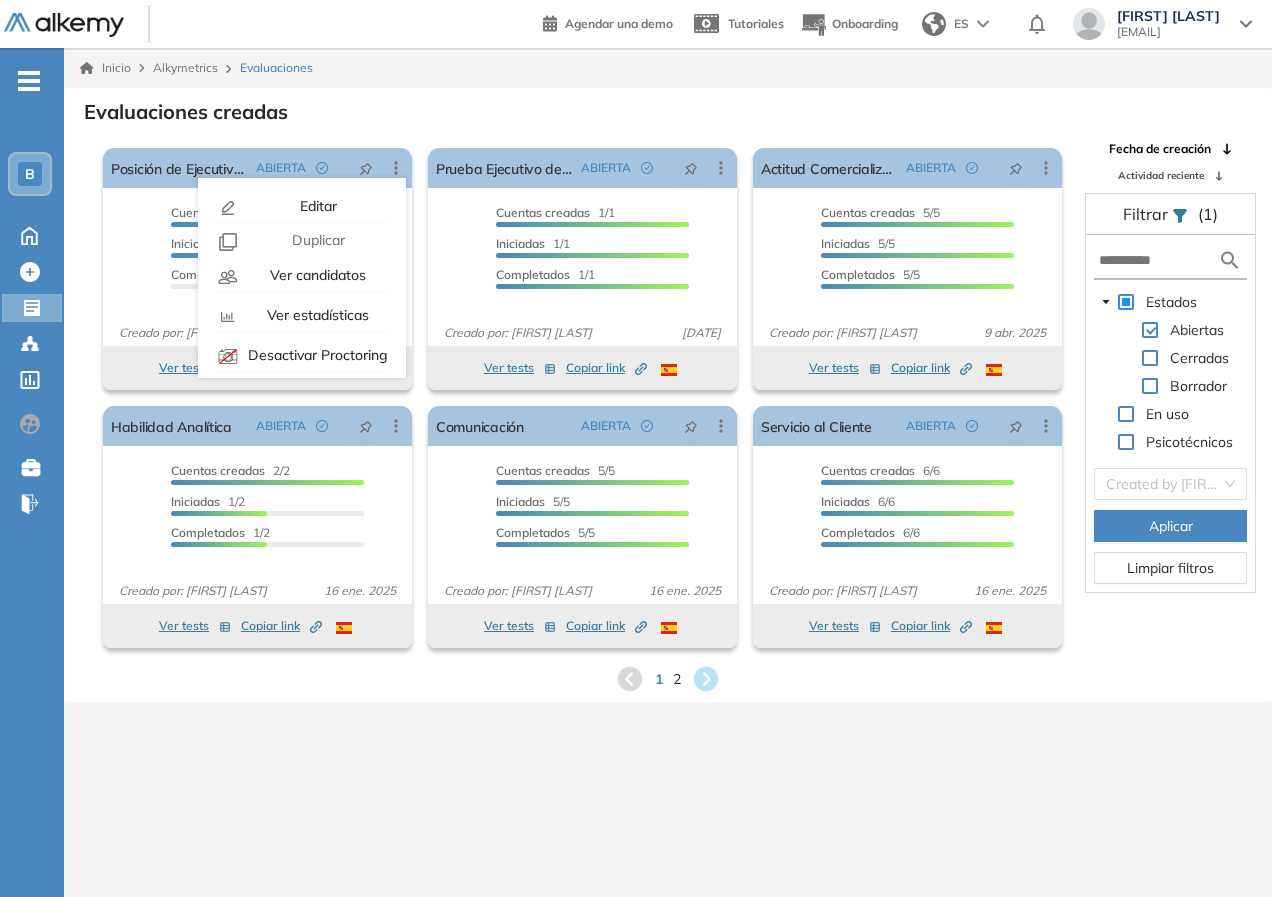 drag, startPoint x: 431, startPoint y: 792, endPoint x: 464, endPoint y: 758, distance: 47.38143 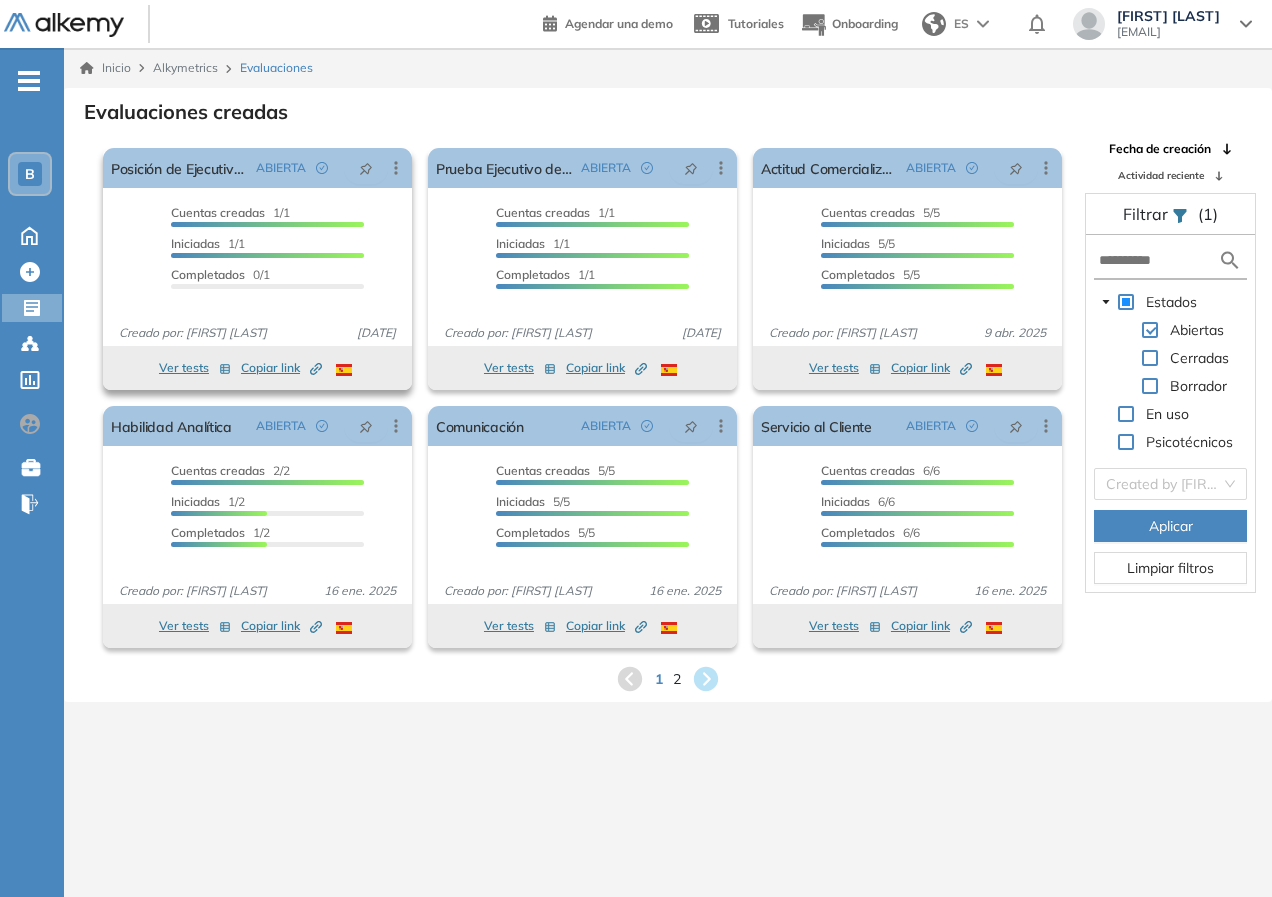 click on "Copiar link Created by potrace 1.16, written by Peter Selinger 2001-2019" at bounding box center (281, 368) 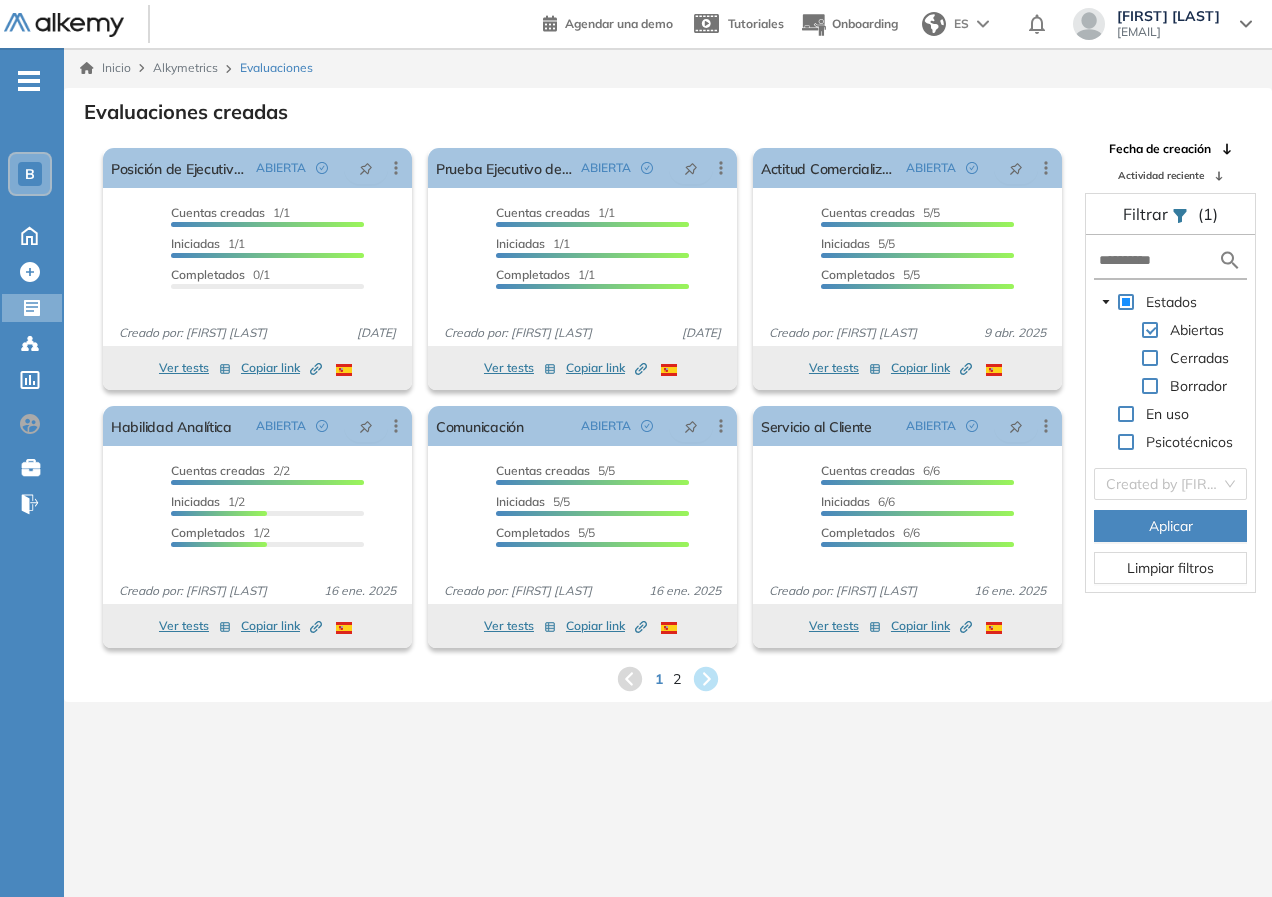 click on "Cuentas creadas 1/1 Prefiltrados 0/1 Iniciadas 1/1 Completados 0/1 Invitaciones enviadas 1 Invitados Evaluación completada 0 veces Fecha límite Sin fecha límite Creado por:  [FIRST] [DATE] Ver tests Copiar link El proctoring será activado ¡Importante!: Los usuarios que ya realizaron la evaluación no tendrán registros del proctoring Activar 1/1" at bounding box center (668, 496) 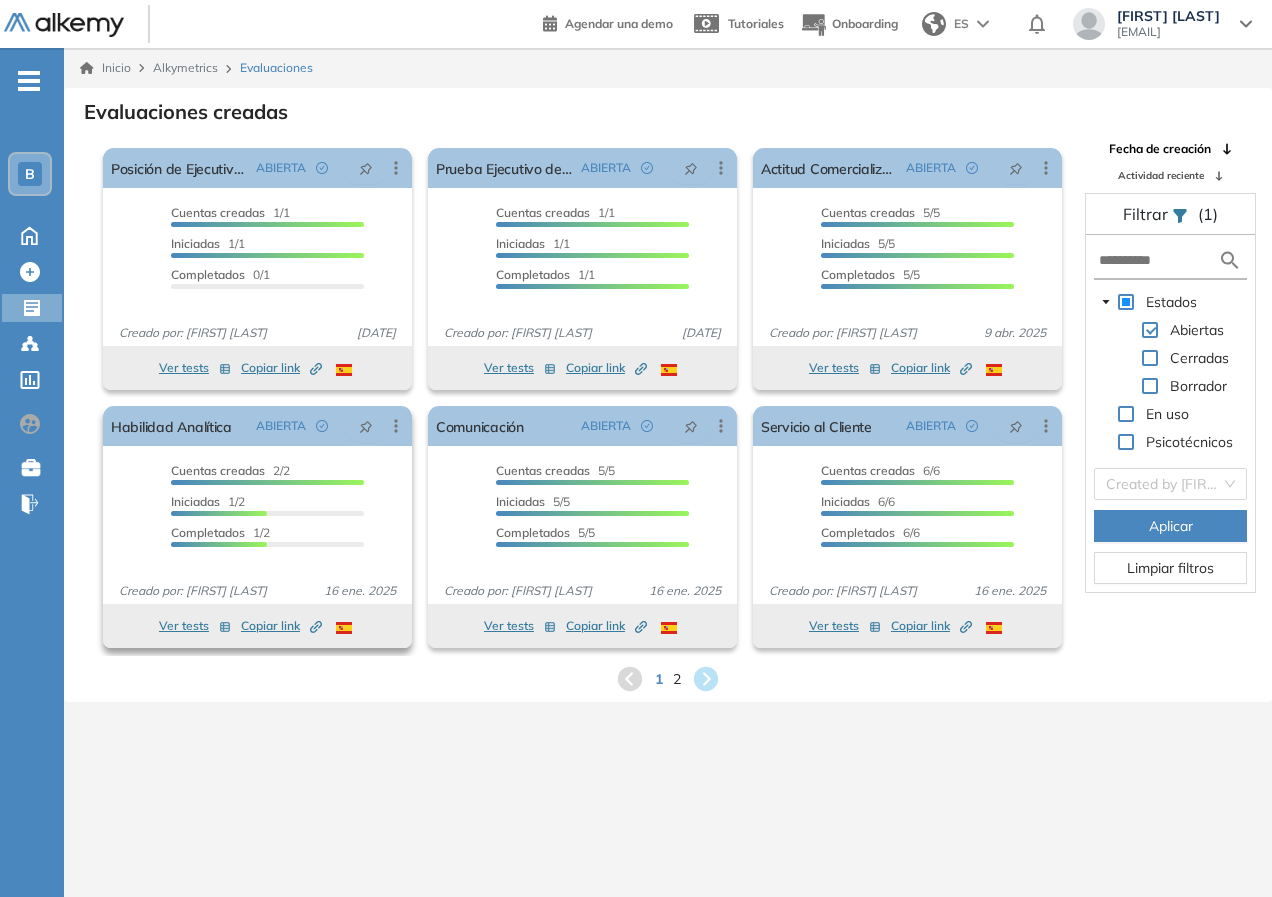scroll, scrollTop: 48, scrollLeft: 0, axis: vertical 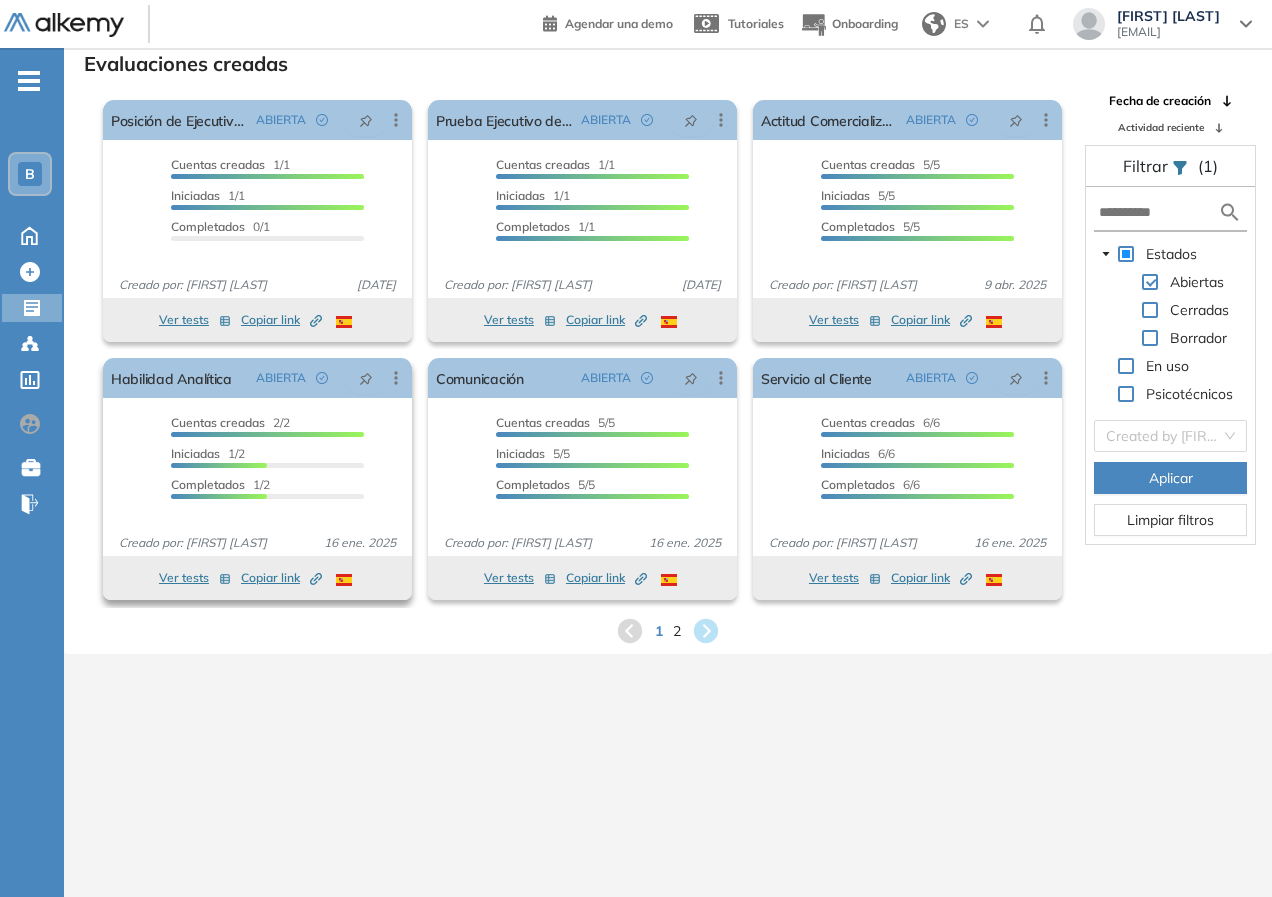 click on "Ver tests" at bounding box center (195, 578) 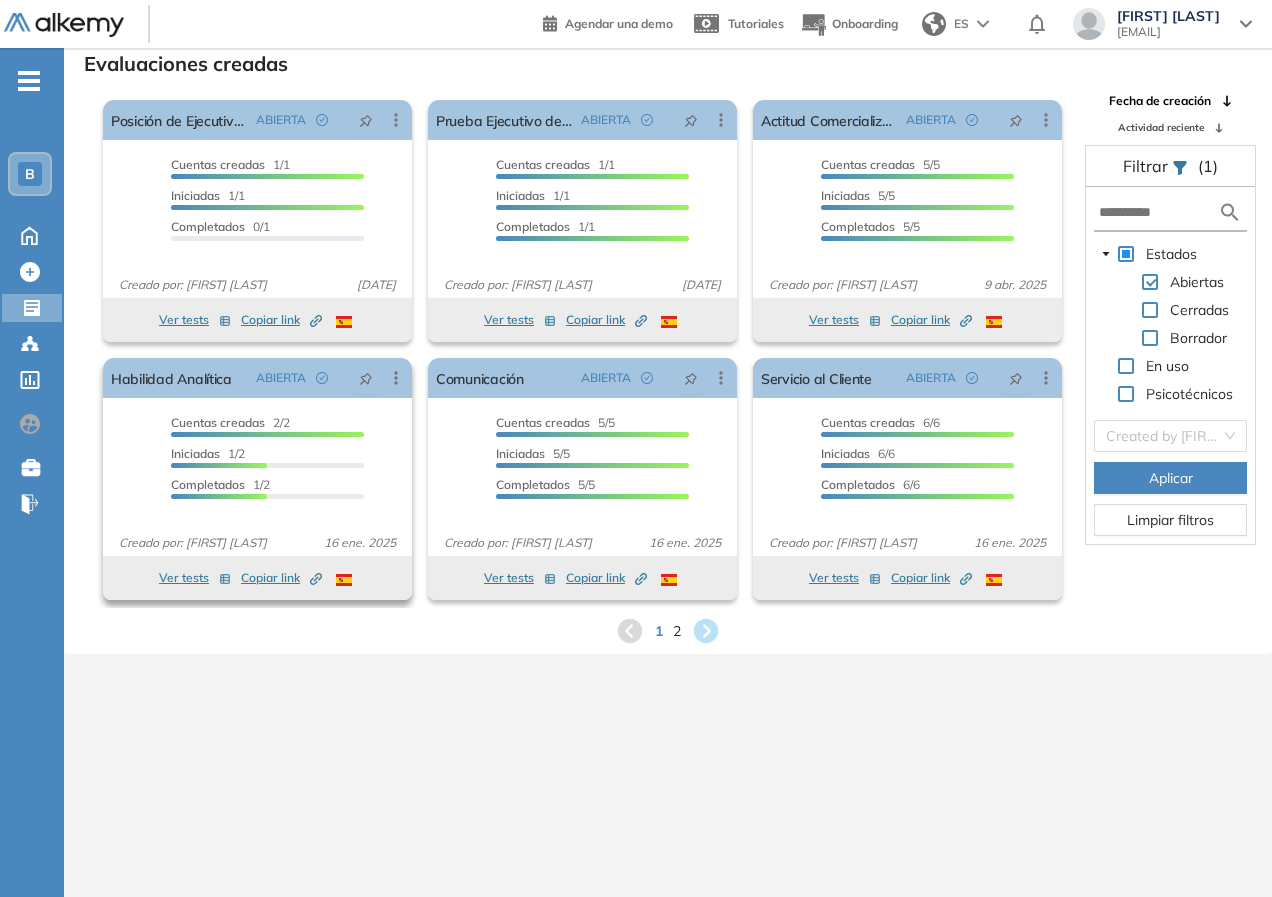 click 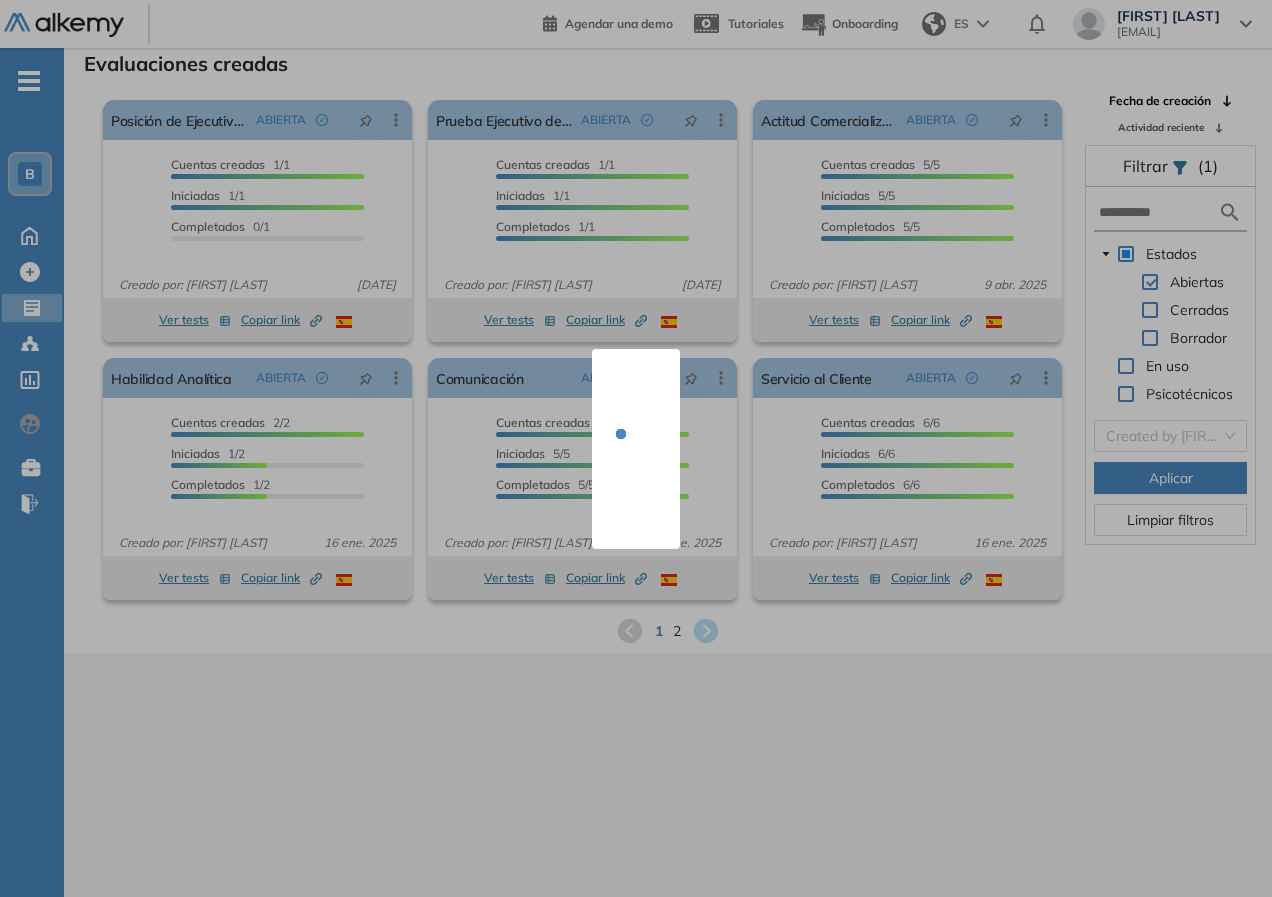 click at bounding box center (636, 448) 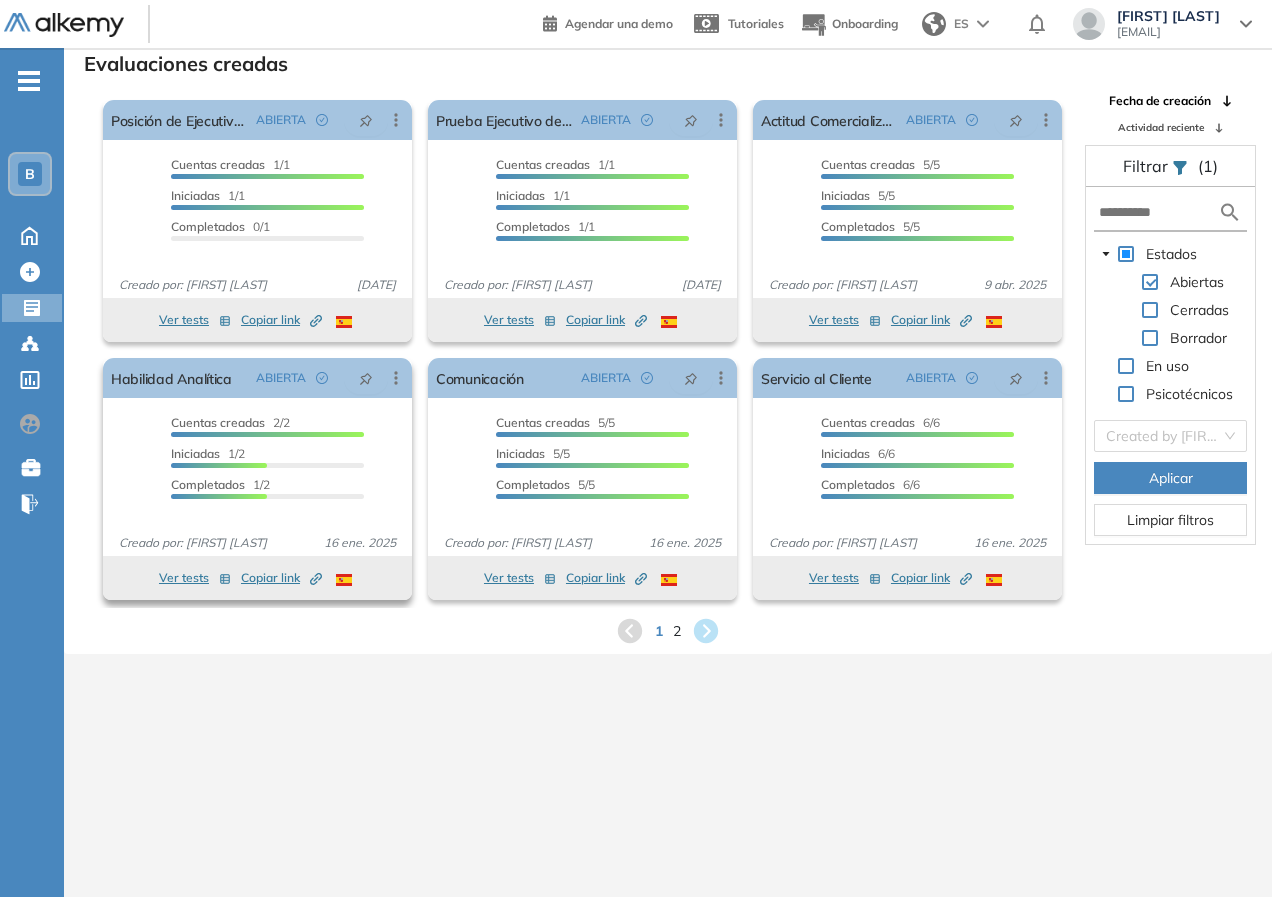 click on "Ver tests" at bounding box center (195, 578) 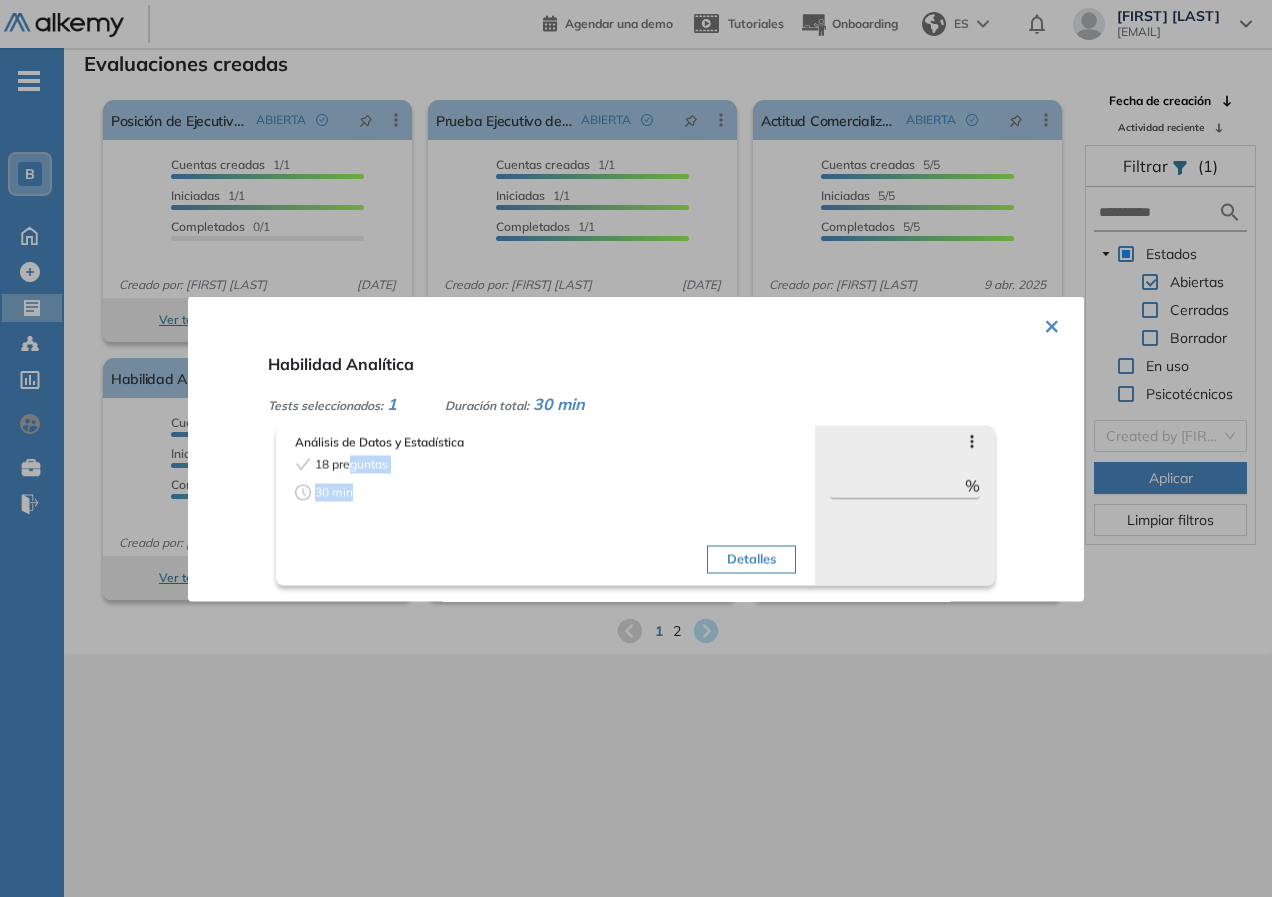 drag, startPoint x: 346, startPoint y: 466, endPoint x: 375, endPoint y: 506, distance: 49.40648 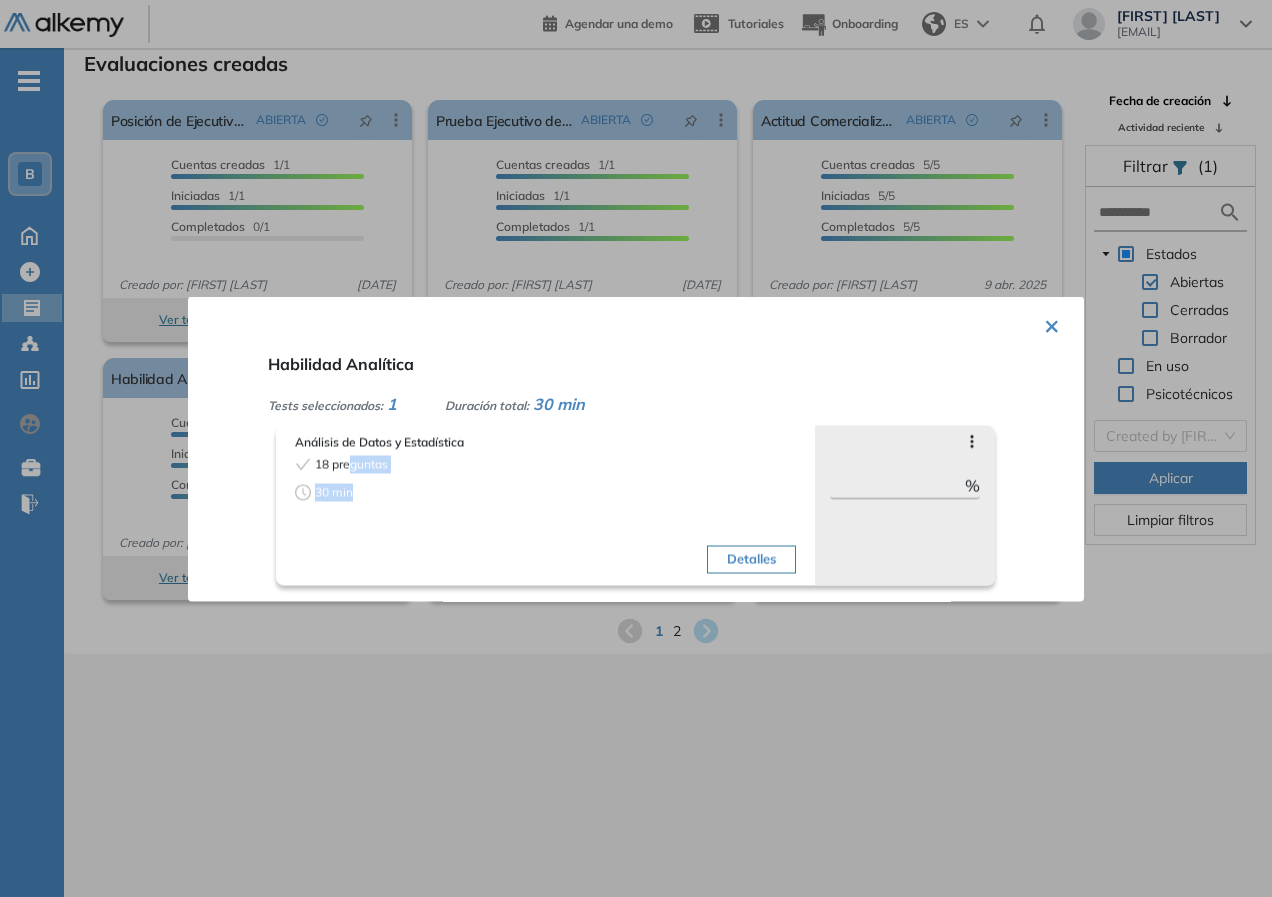 click on "×" at bounding box center (1052, 323) 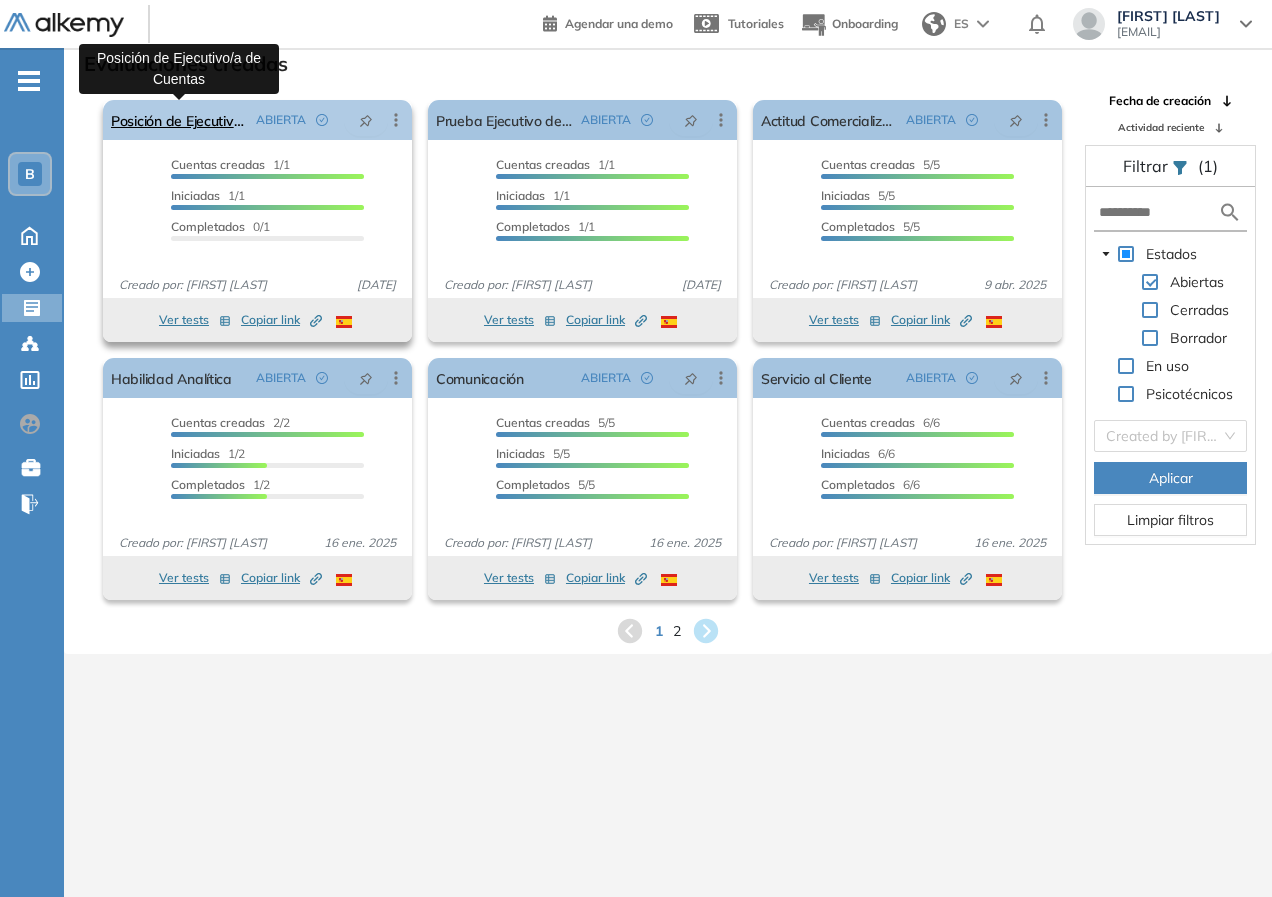 click on "Posición de Ejecutivo/a de Cuentas" at bounding box center (179, 120) 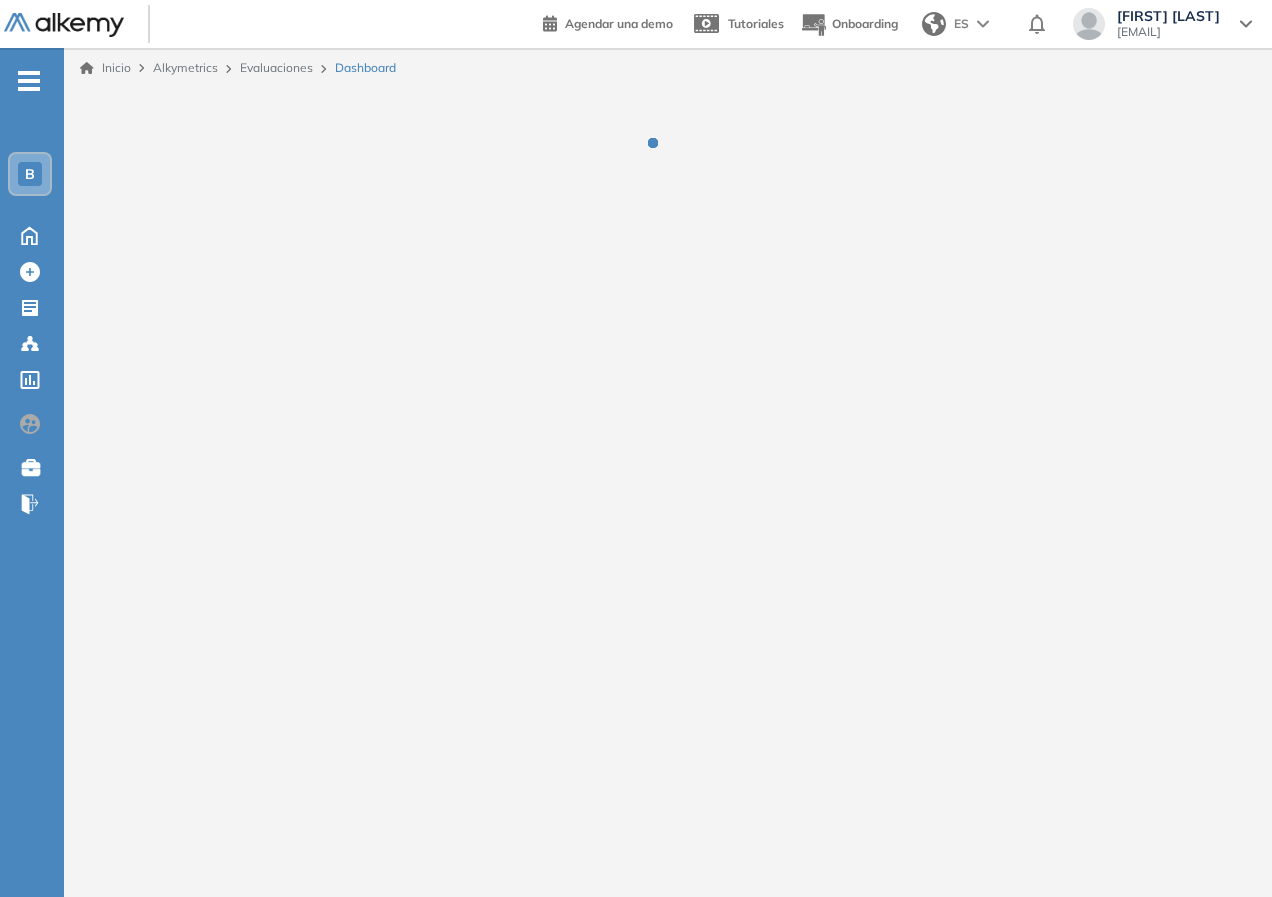 scroll, scrollTop: 0, scrollLeft: 0, axis: both 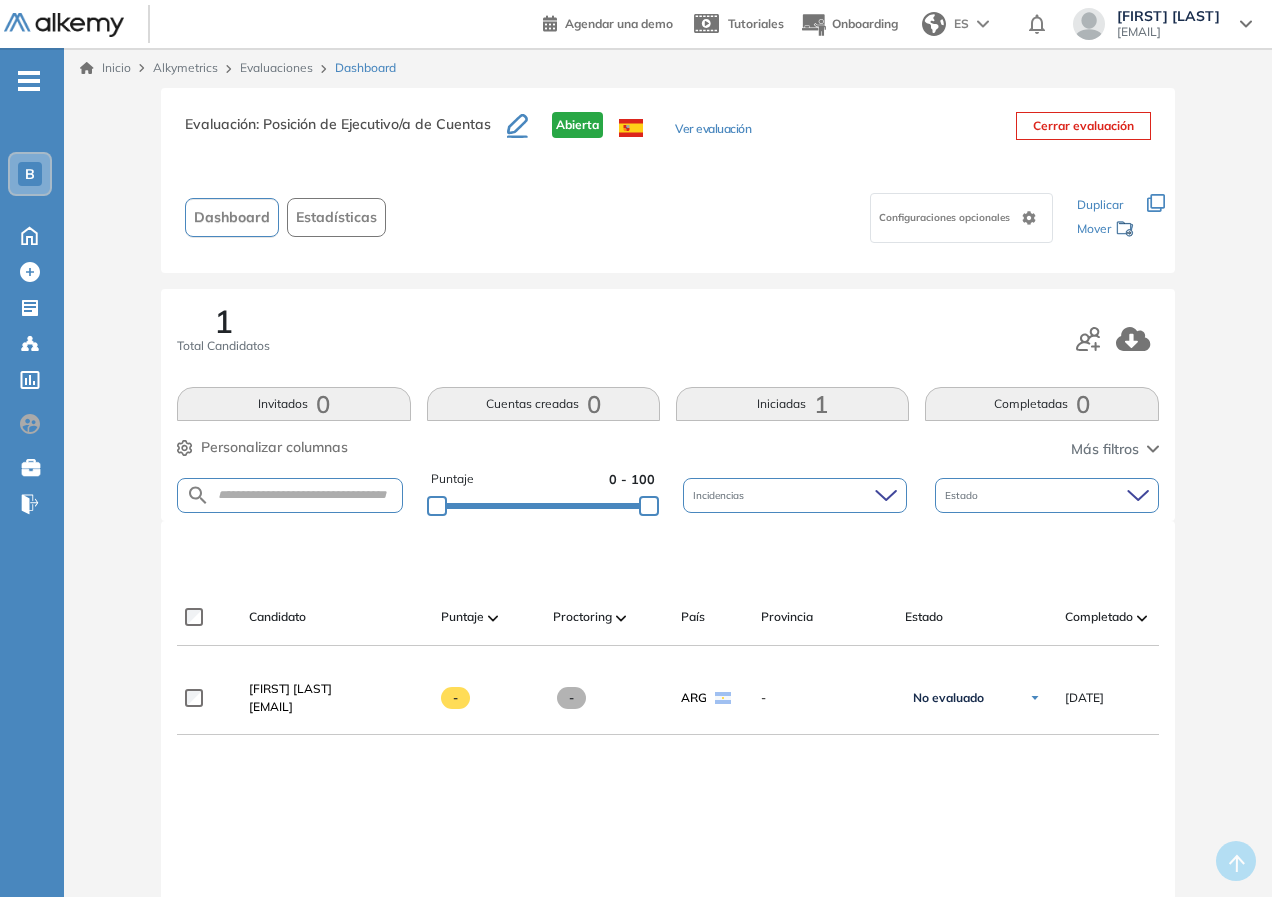 click on "Personalizar columnas" at bounding box center (274, 447) 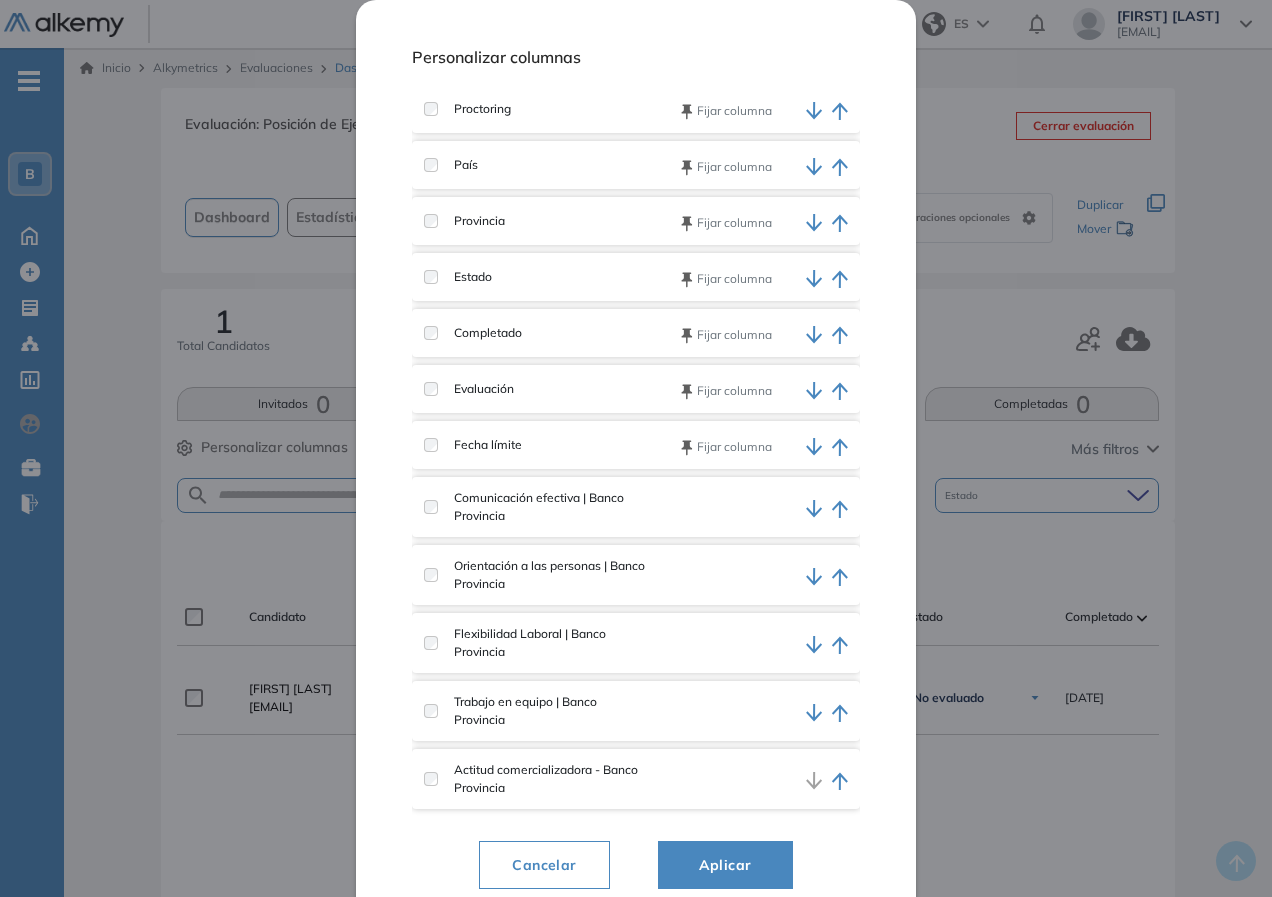 scroll, scrollTop: 0, scrollLeft: 0, axis: both 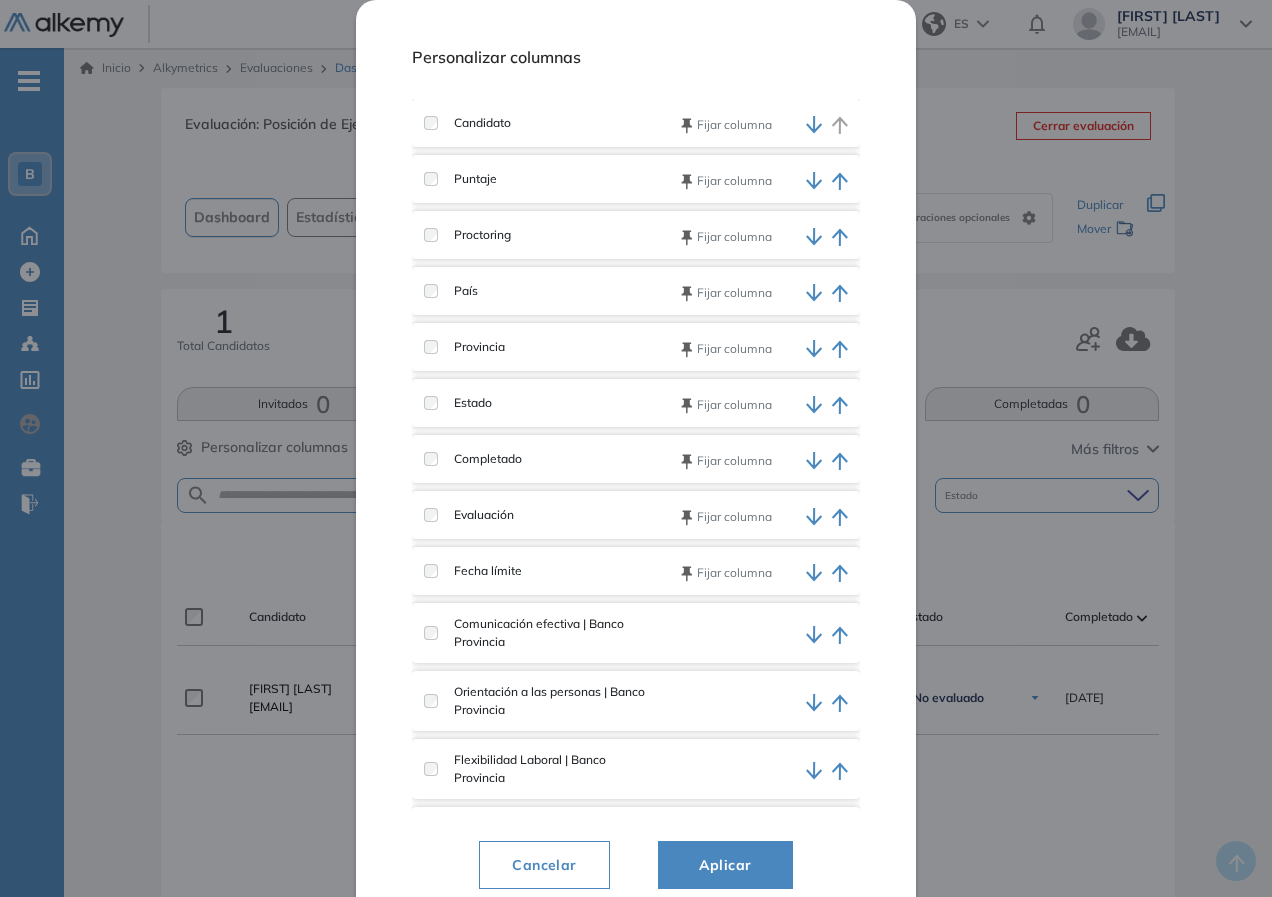 drag, startPoint x: 170, startPoint y: 602, endPoint x: 170, endPoint y: 590, distance: 12 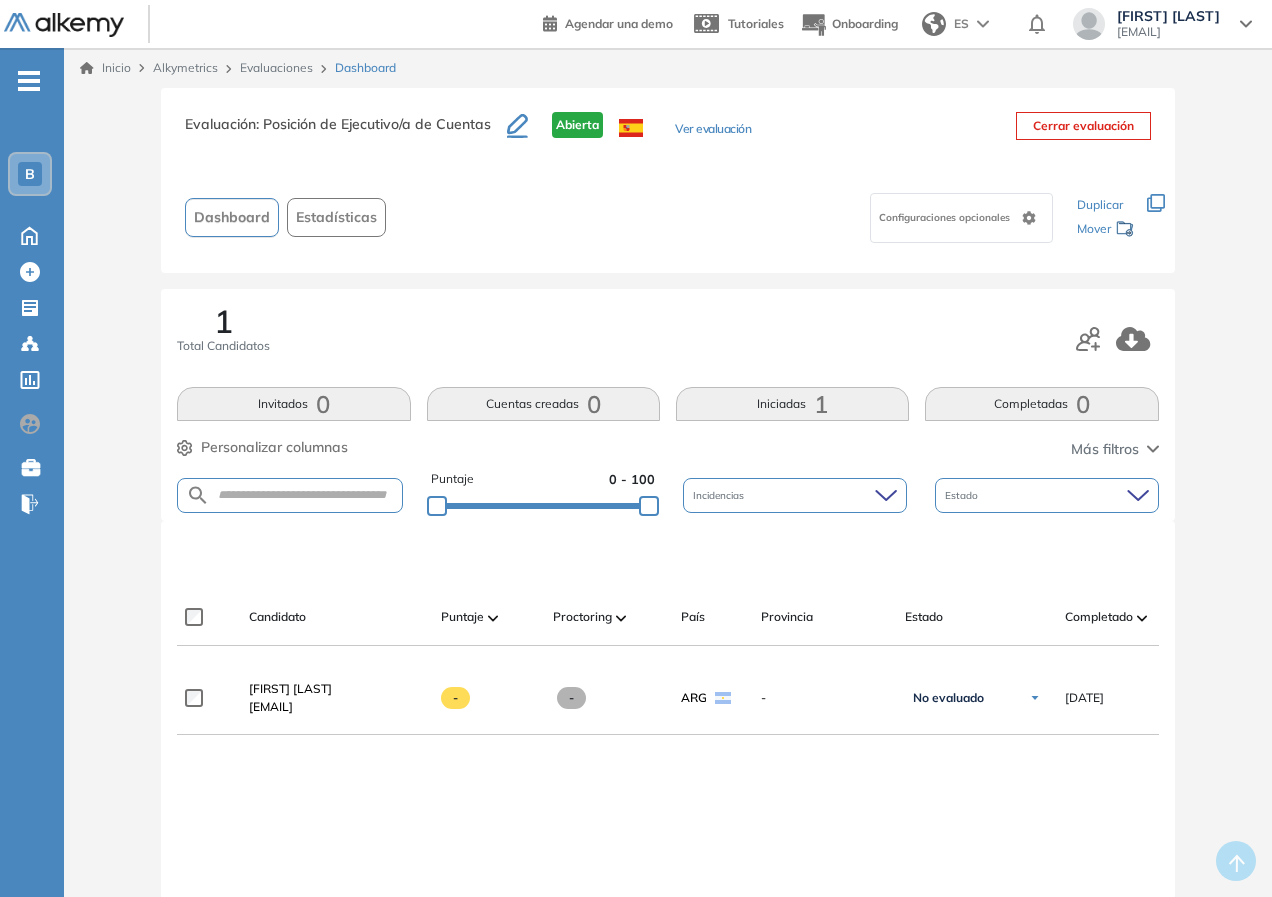 drag, startPoint x: 817, startPoint y: 858, endPoint x: 808, endPoint y: 872, distance: 16.643316 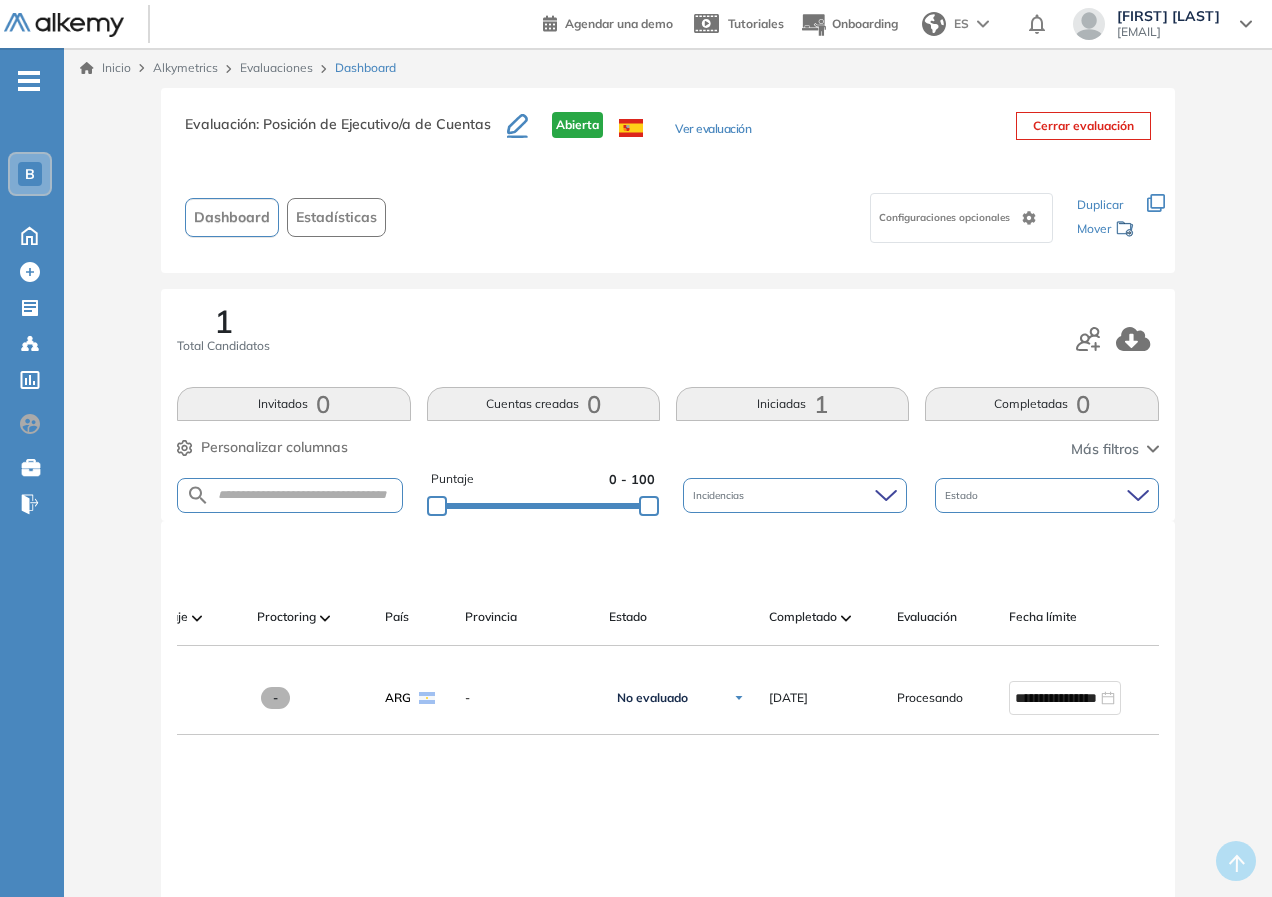scroll, scrollTop: 0, scrollLeft: 310, axis: horizontal 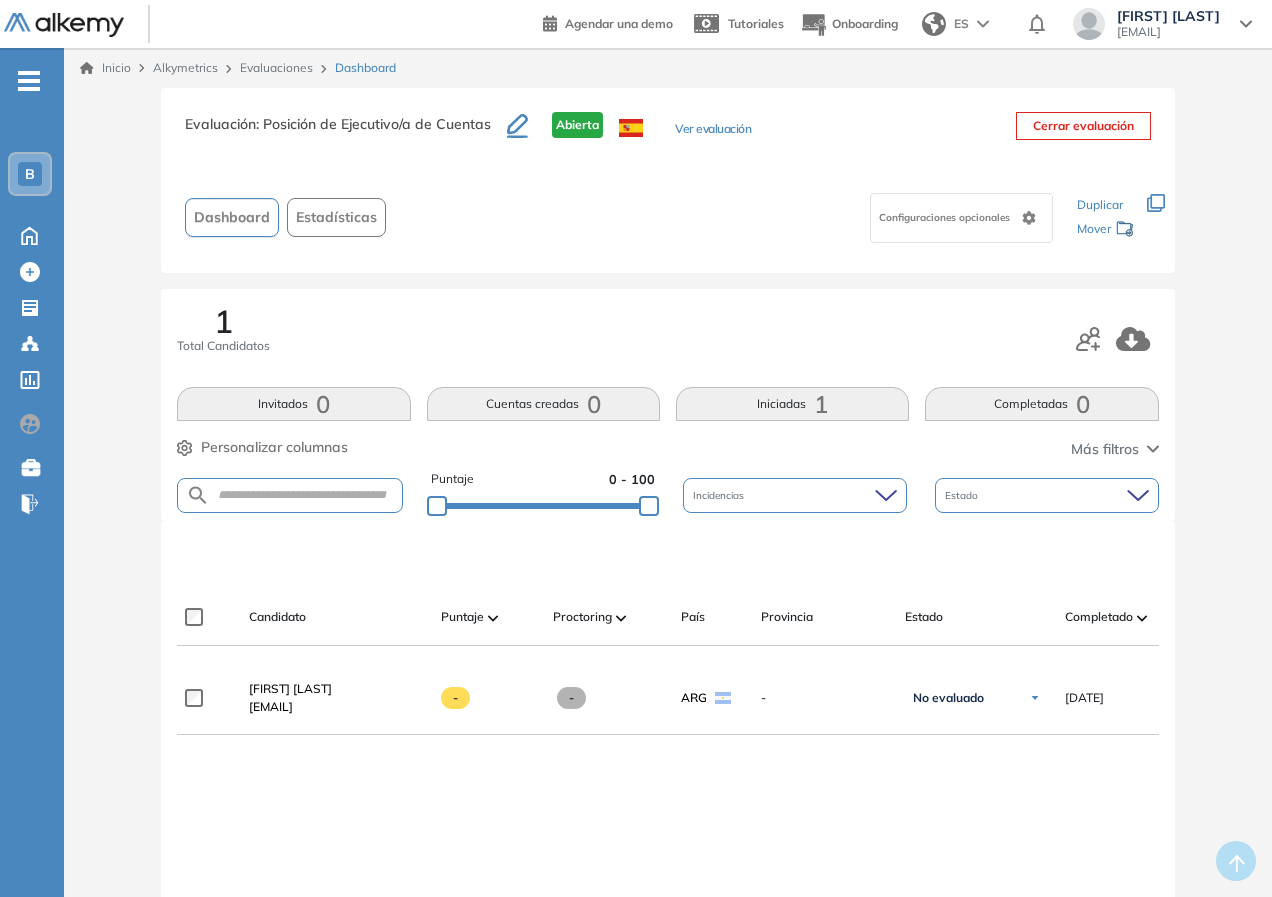 click on "Incidencias" at bounding box center (795, 495) 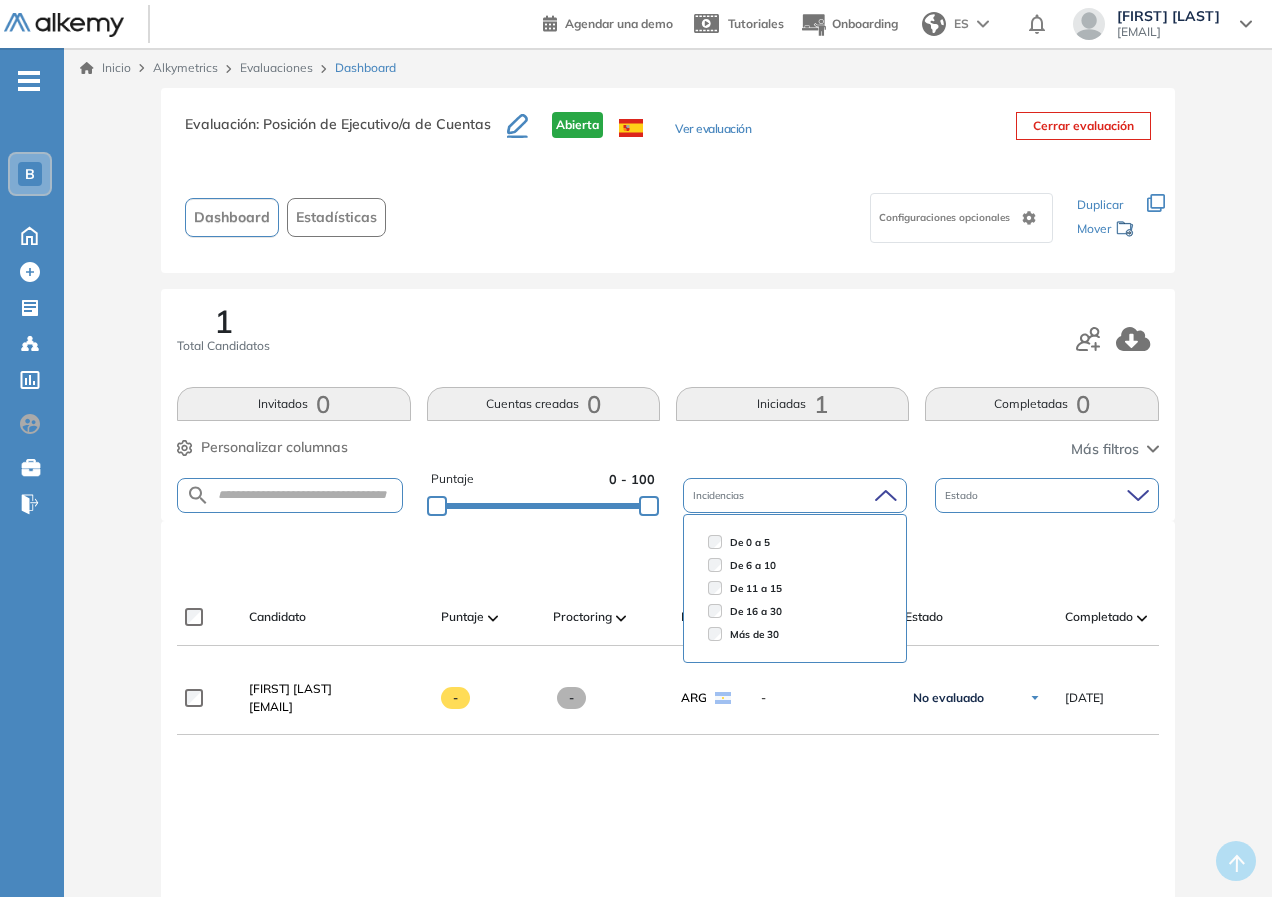 click on "Incidencias" at bounding box center (795, 495) 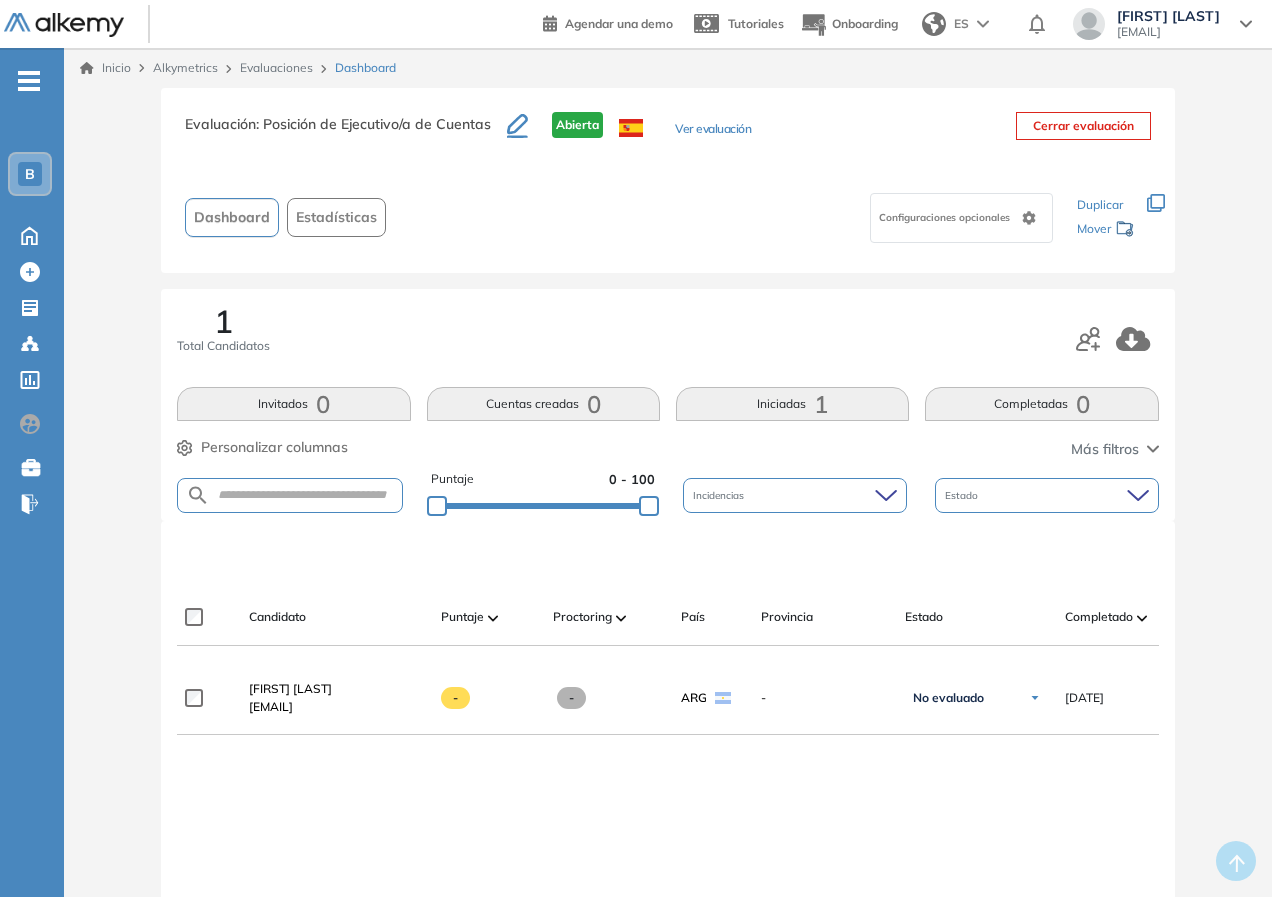 drag, startPoint x: 347, startPoint y: 467, endPoint x: 331, endPoint y: 450, distance: 23.345236 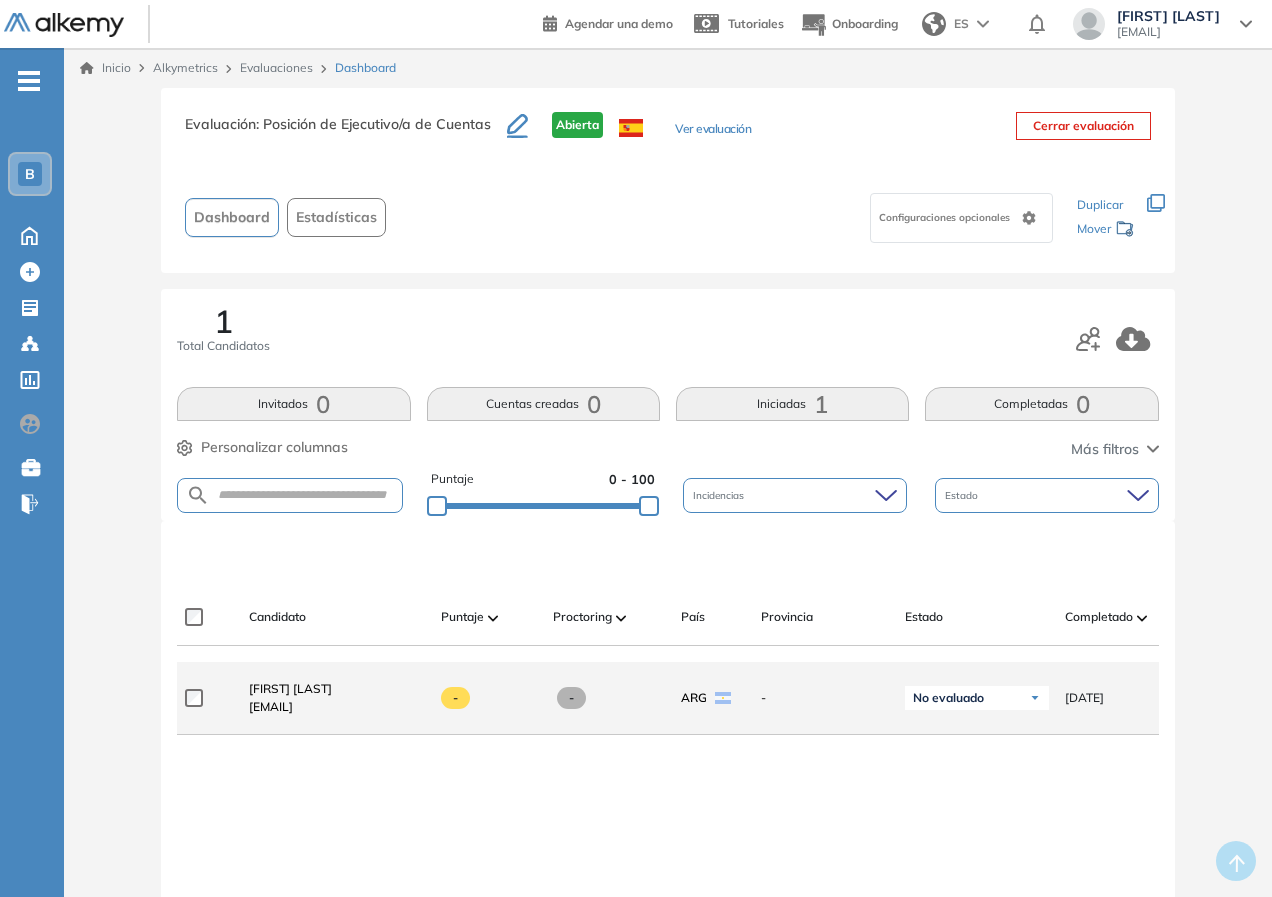 click on "[EMAIL]" at bounding box center (290, 707) 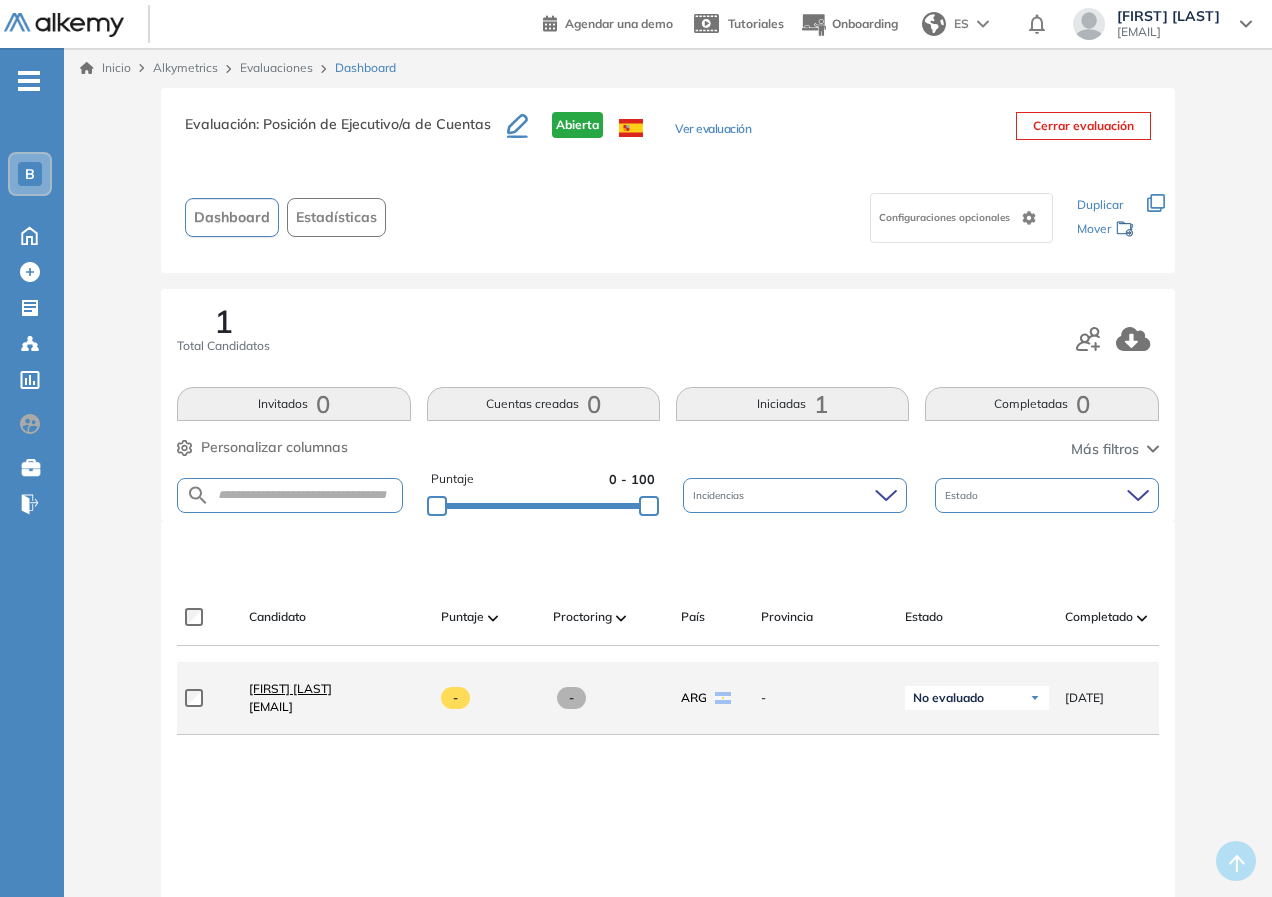 click on "[FIRST] [LAST]" at bounding box center [290, 688] 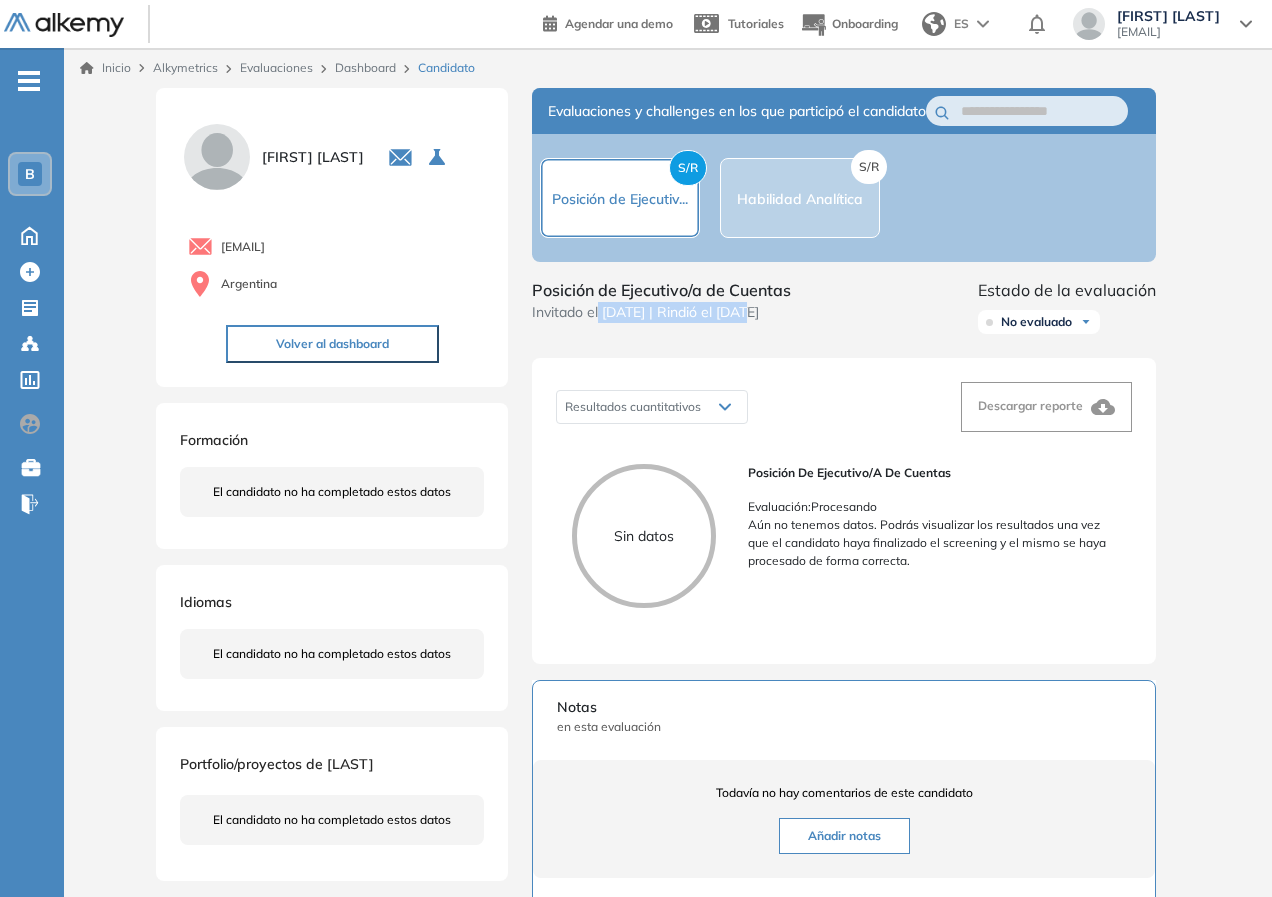 drag, startPoint x: 599, startPoint y: 335, endPoint x: 808, endPoint y: 389, distance: 215.86339 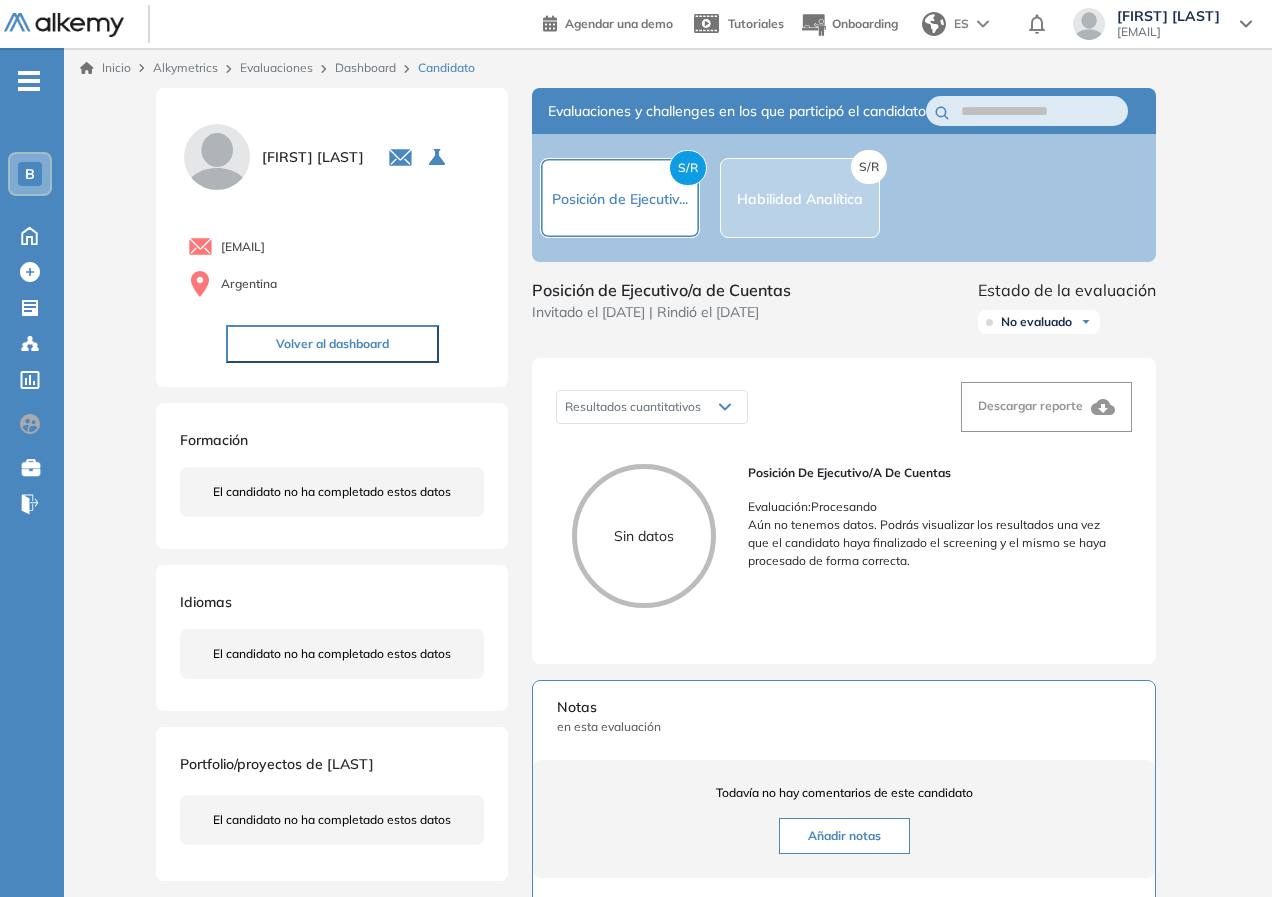 drag, startPoint x: 770, startPoint y: 331, endPoint x: 830, endPoint y: 351, distance: 63.245552 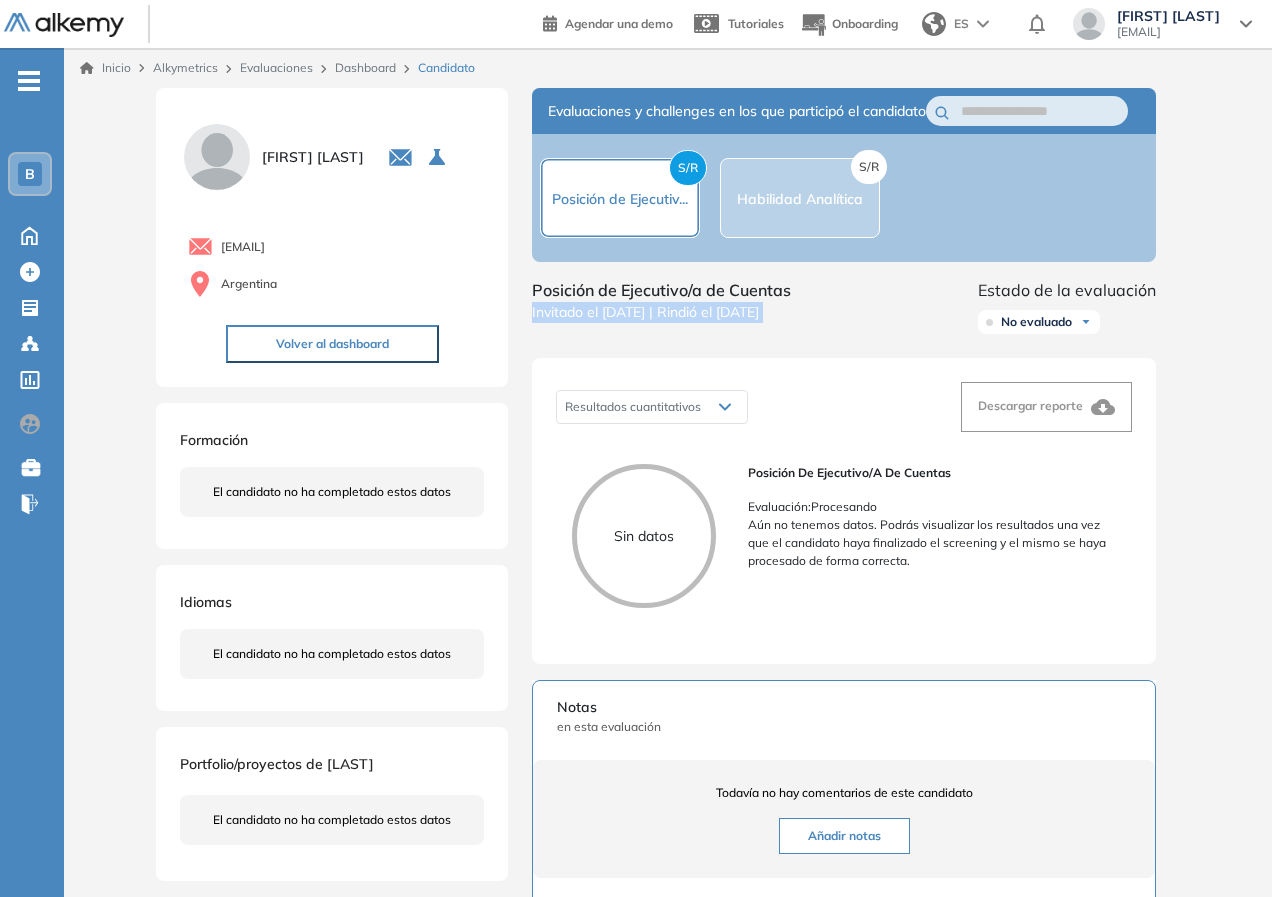 click on "Posición de Ejecutivo/a de Cuentas Invitado el [DATE] | Rindió el [DATE] Estado de la evaluación No evaluado No evaluado Evaluado A entrevistar Entrevistado Finalista Oferta enviada Oferta rechazada Sin respuesta Rechazado Contratado" at bounding box center (844, 310) 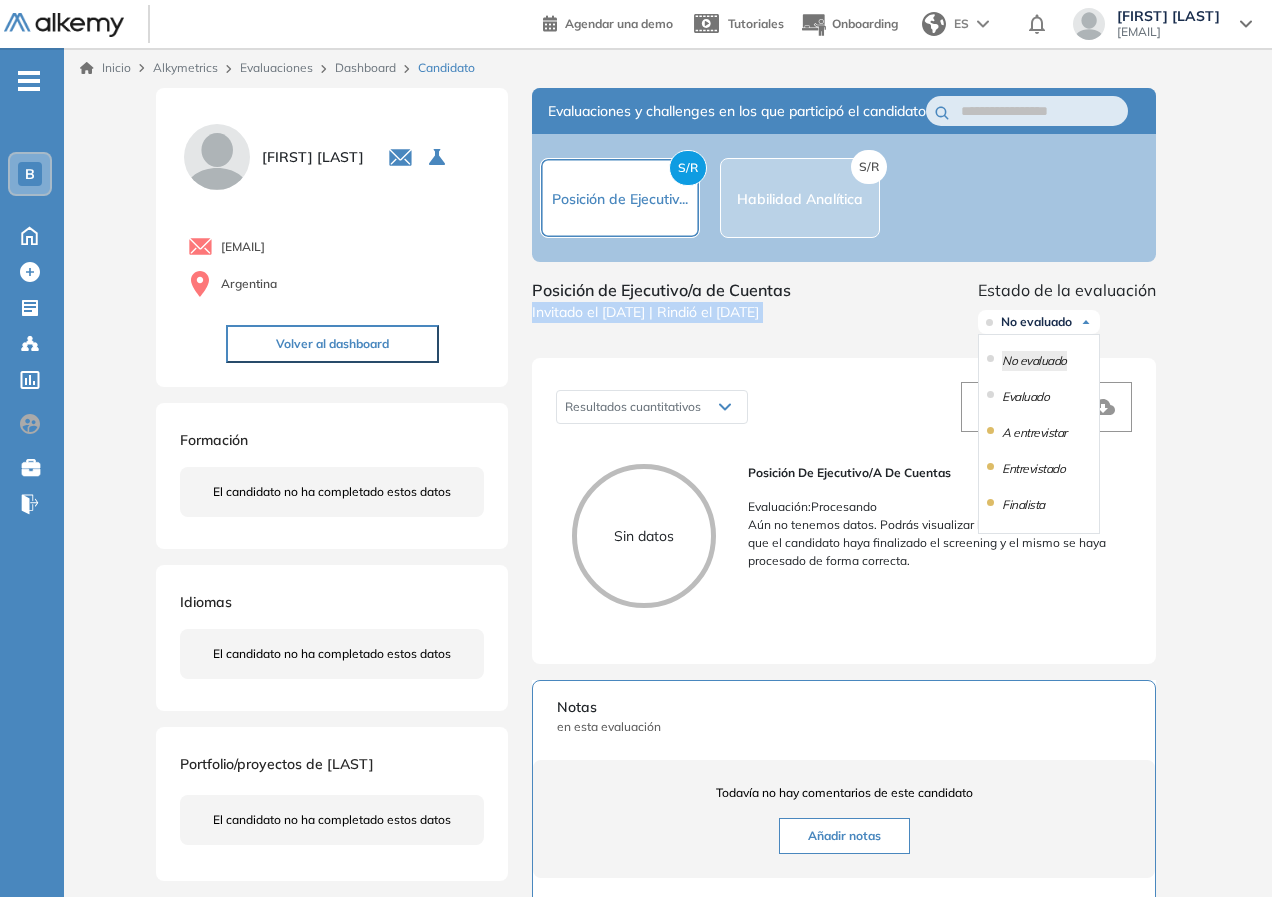 click on "No evaluado" at bounding box center [1036, 322] 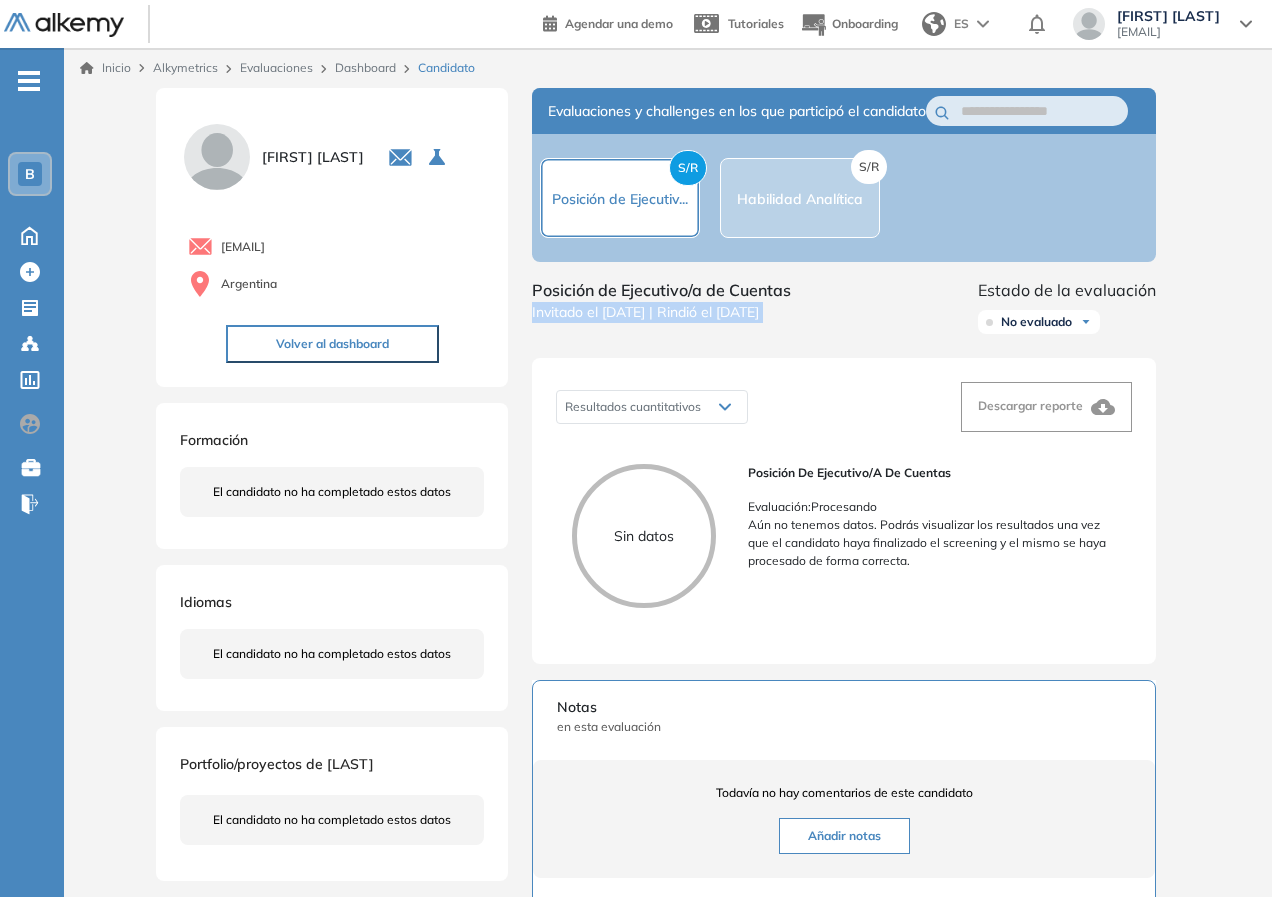 click on "Resultados cuantitativos" at bounding box center [652, 407] 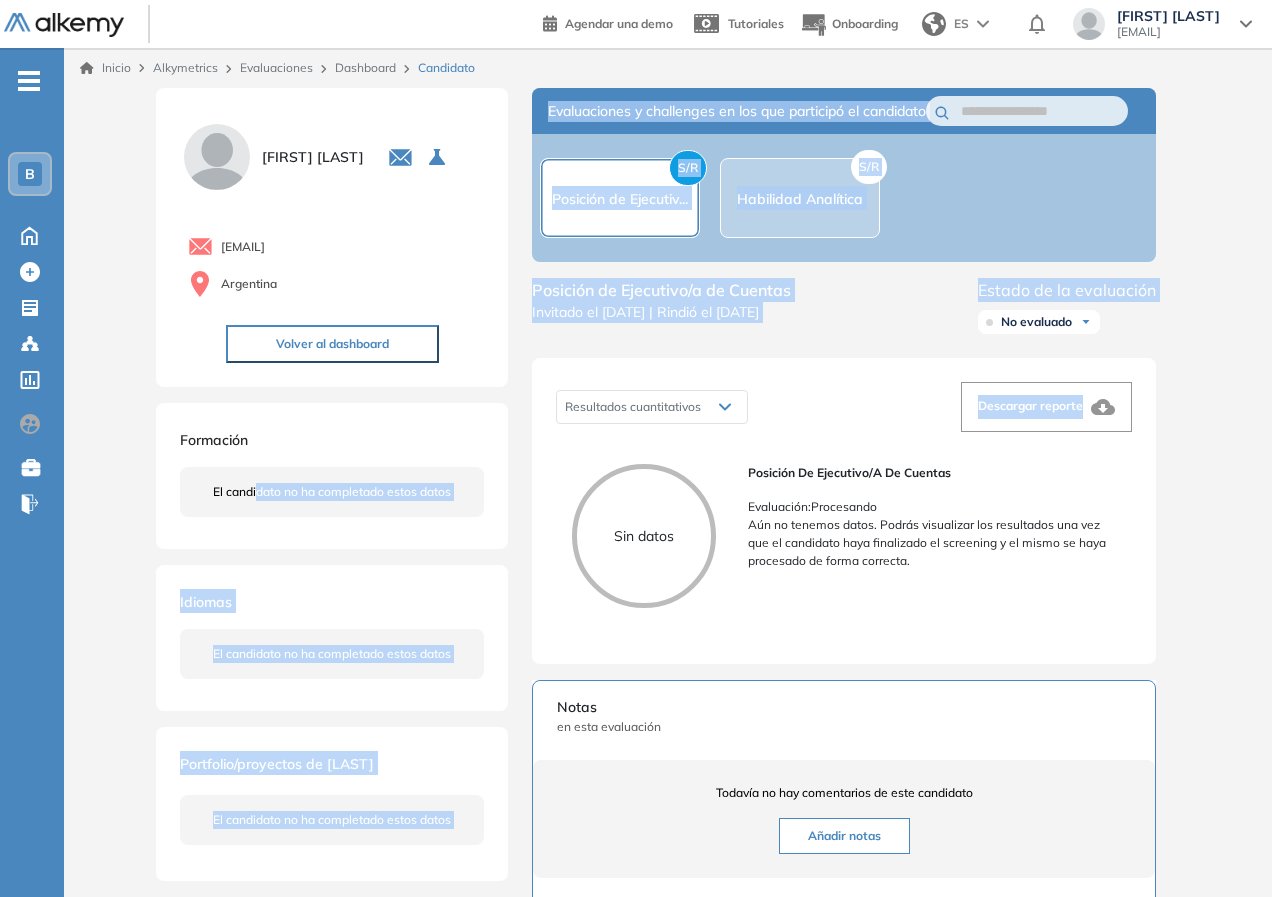 drag, startPoint x: 259, startPoint y: 484, endPoint x: 409, endPoint y: 513, distance: 152.77762 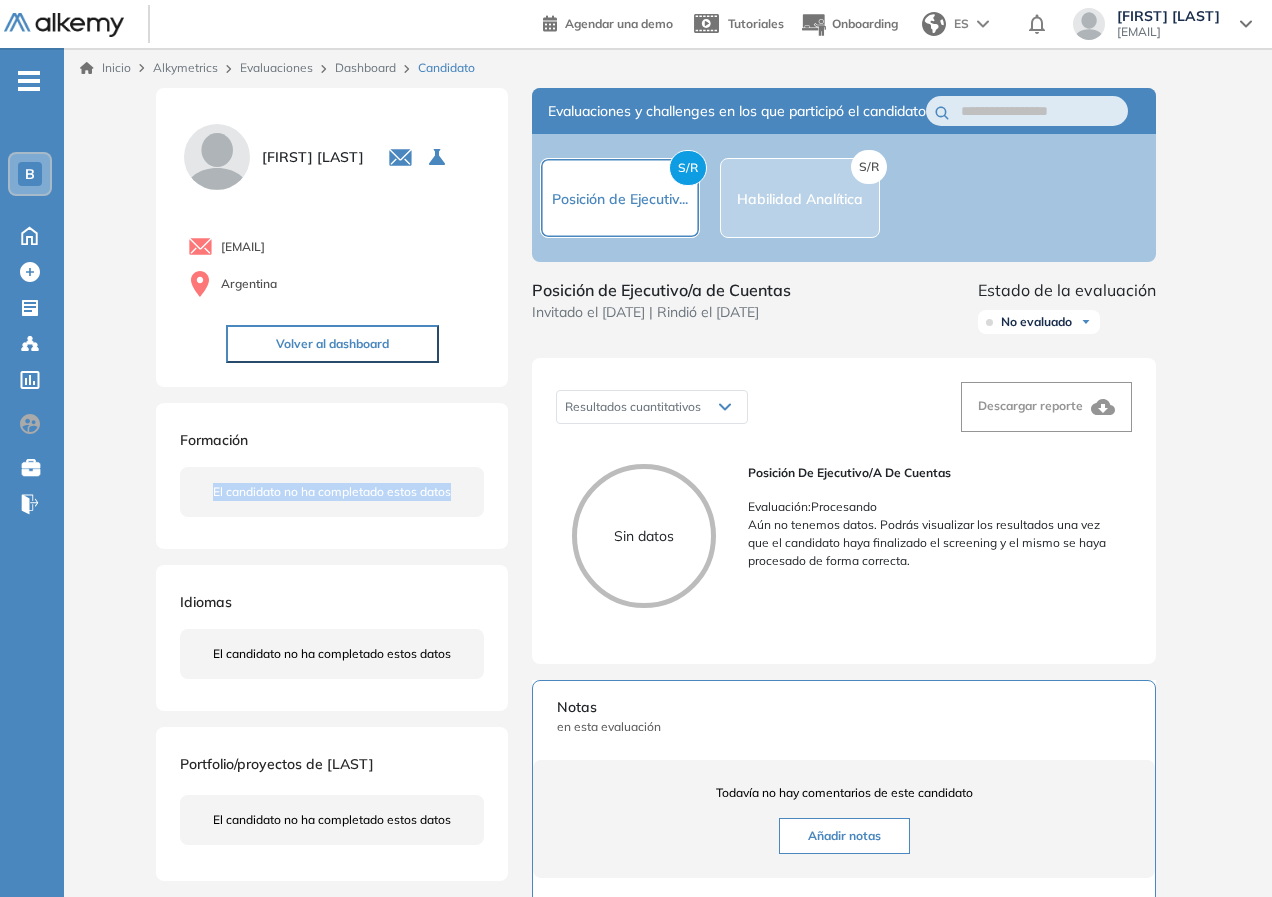 drag, startPoint x: 198, startPoint y: 486, endPoint x: 450, endPoint y: 525, distance: 255 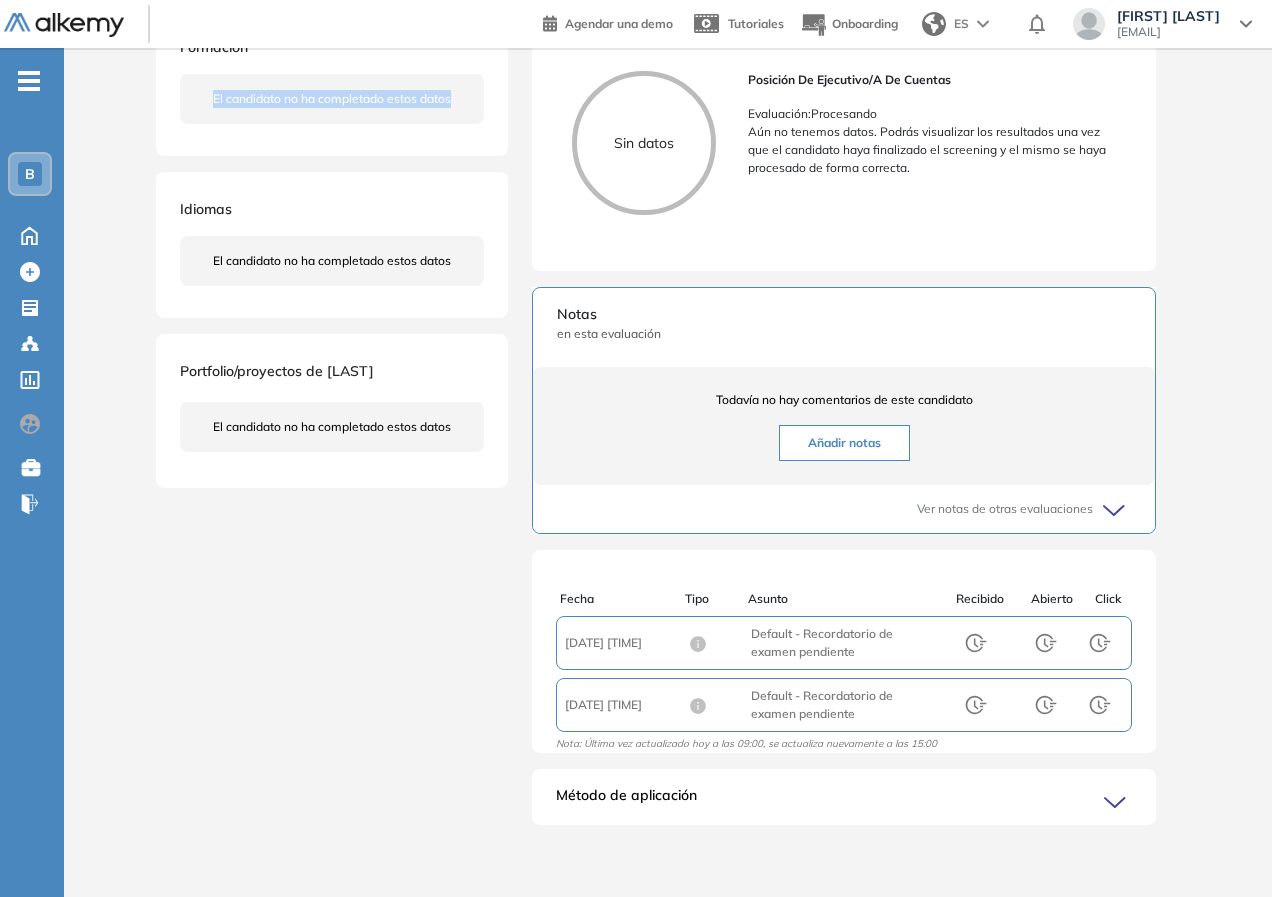scroll, scrollTop: 0, scrollLeft: 0, axis: both 